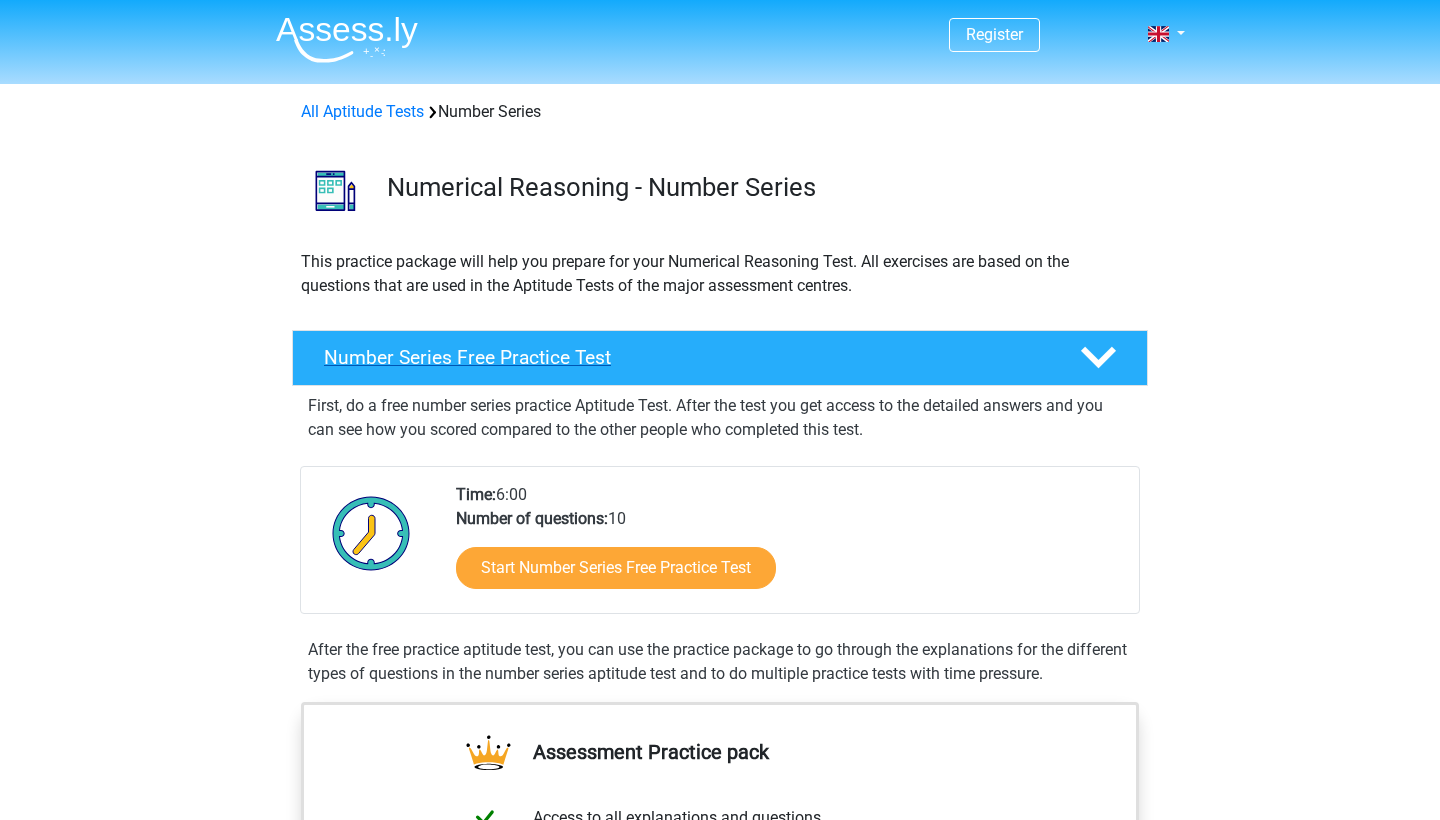 scroll, scrollTop: 0, scrollLeft: 0, axis: both 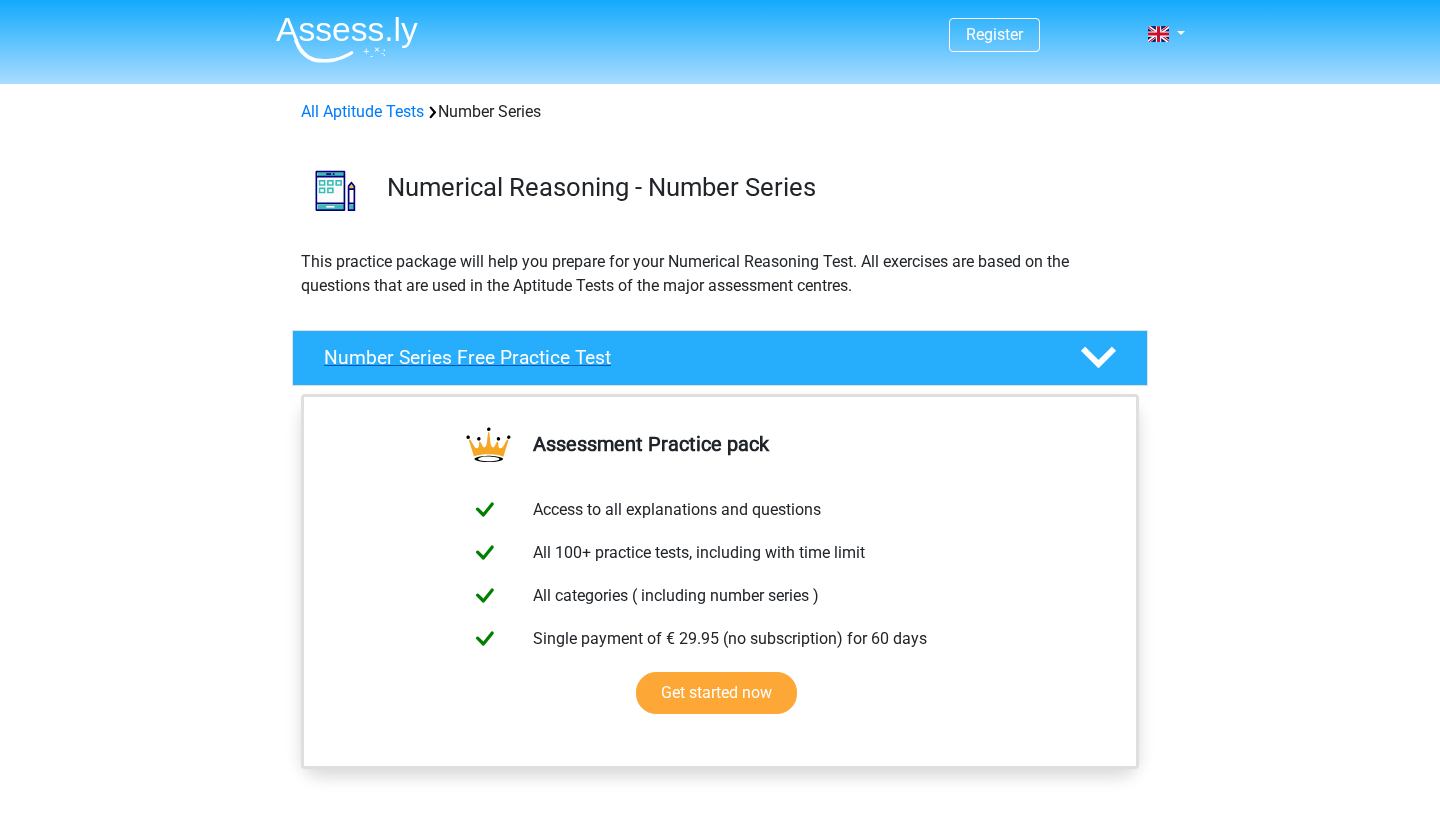 click on "Number Series
Free Practice Test" at bounding box center [686, 357] 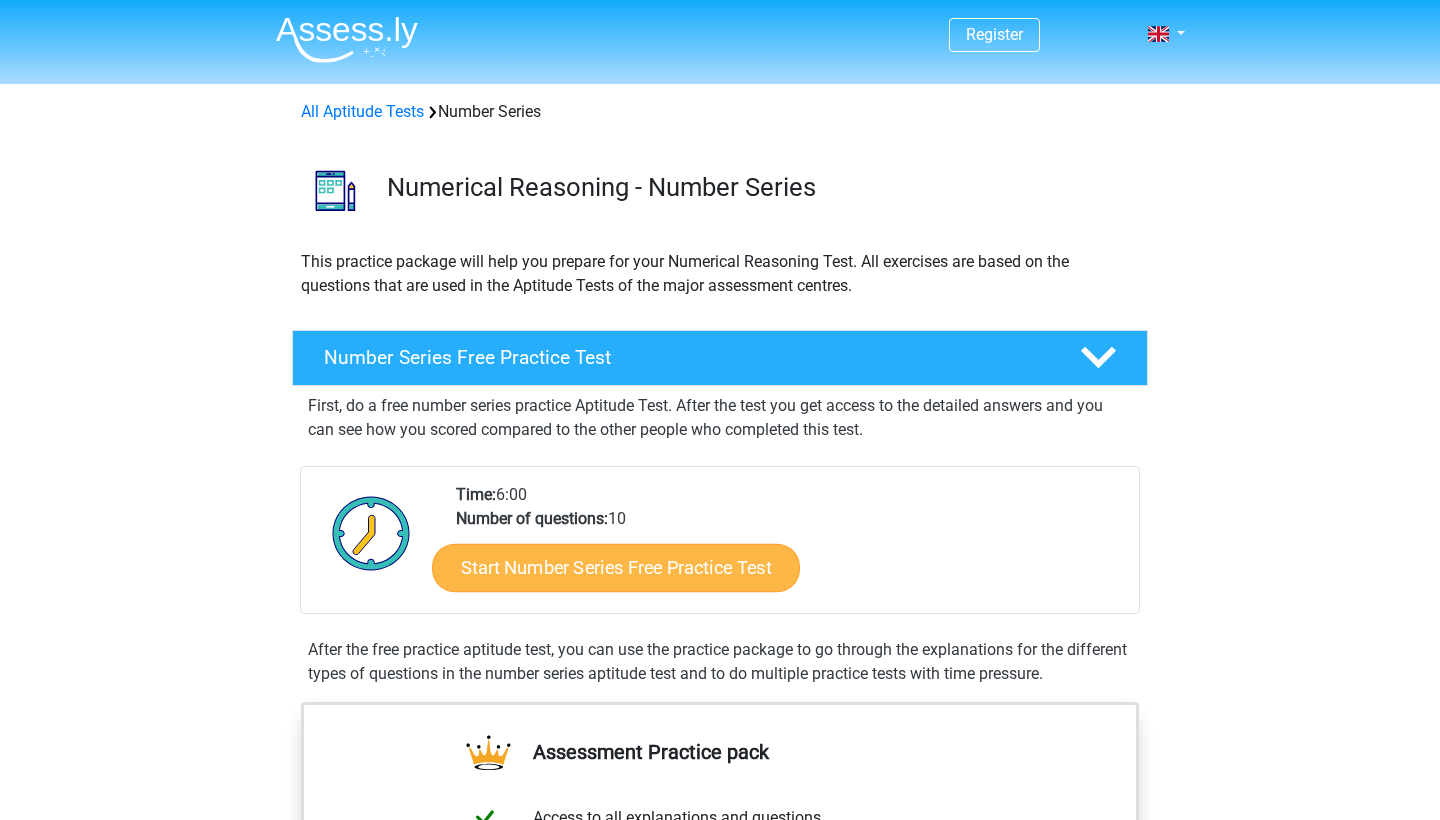 click on "Start Number Series
Free Practice Test" at bounding box center (616, 567) 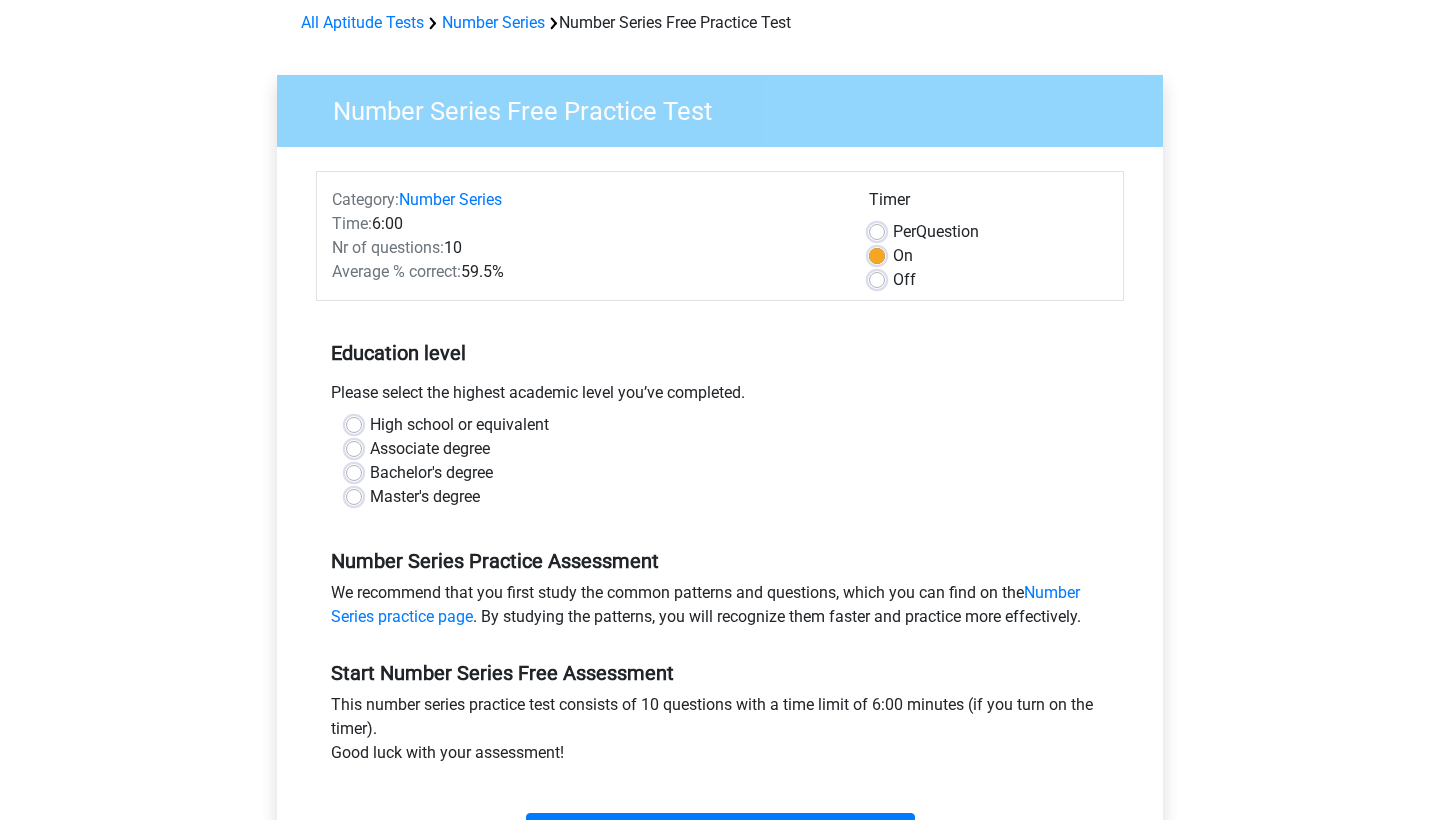scroll, scrollTop: 91, scrollLeft: 0, axis: vertical 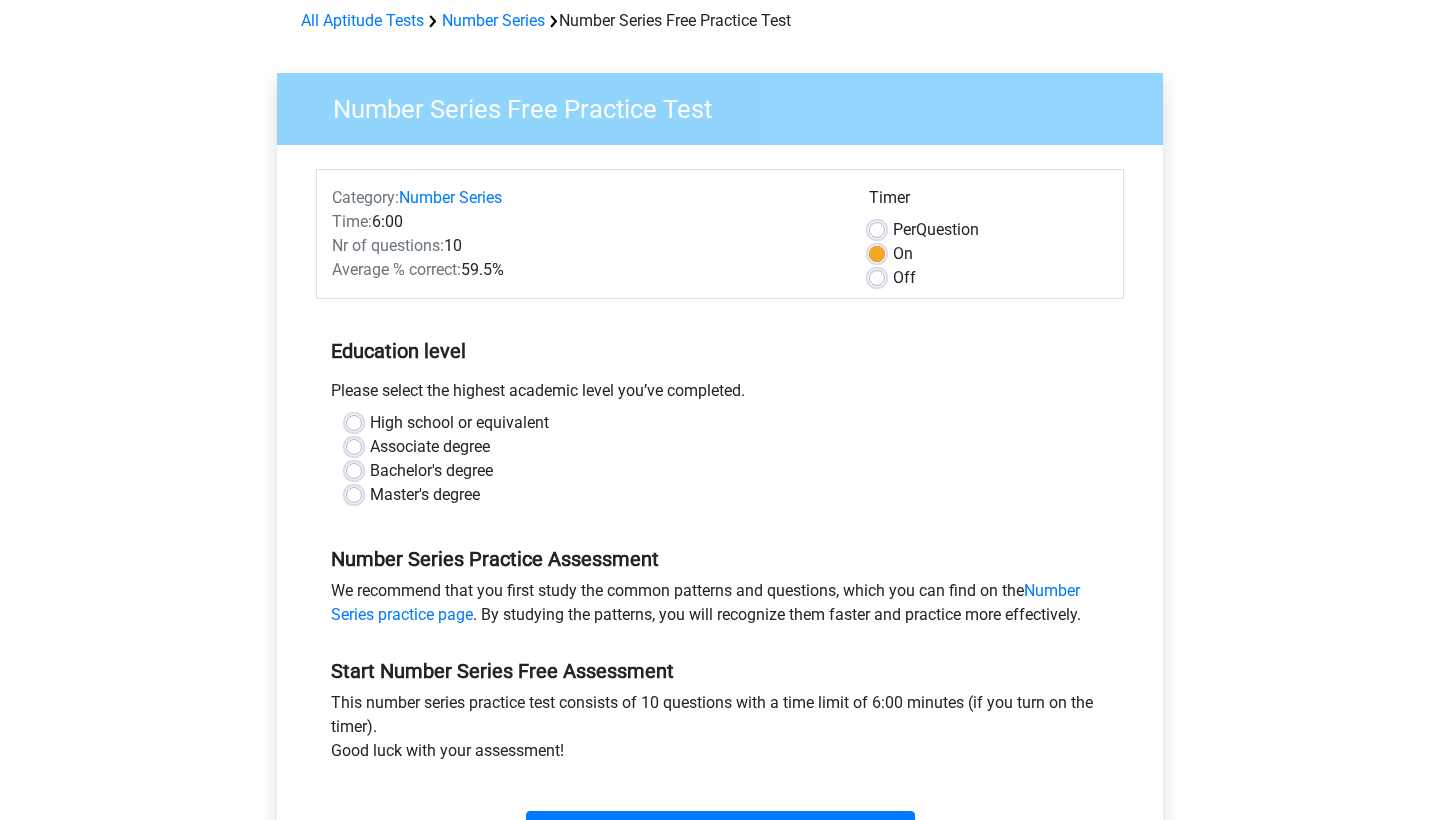 click on "Bachelor's degree" at bounding box center [431, 471] 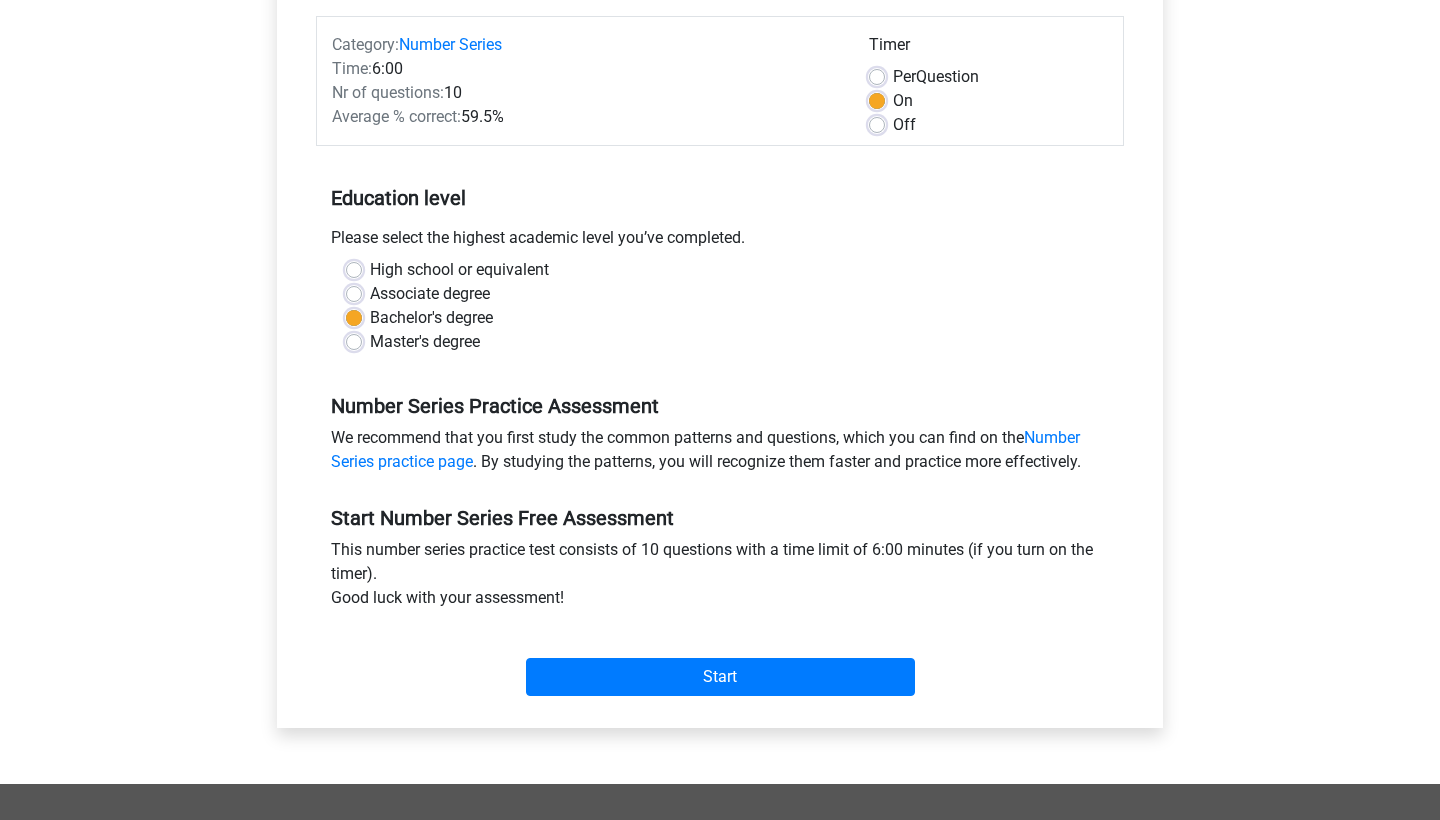 scroll, scrollTop: 245, scrollLeft: 0, axis: vertical 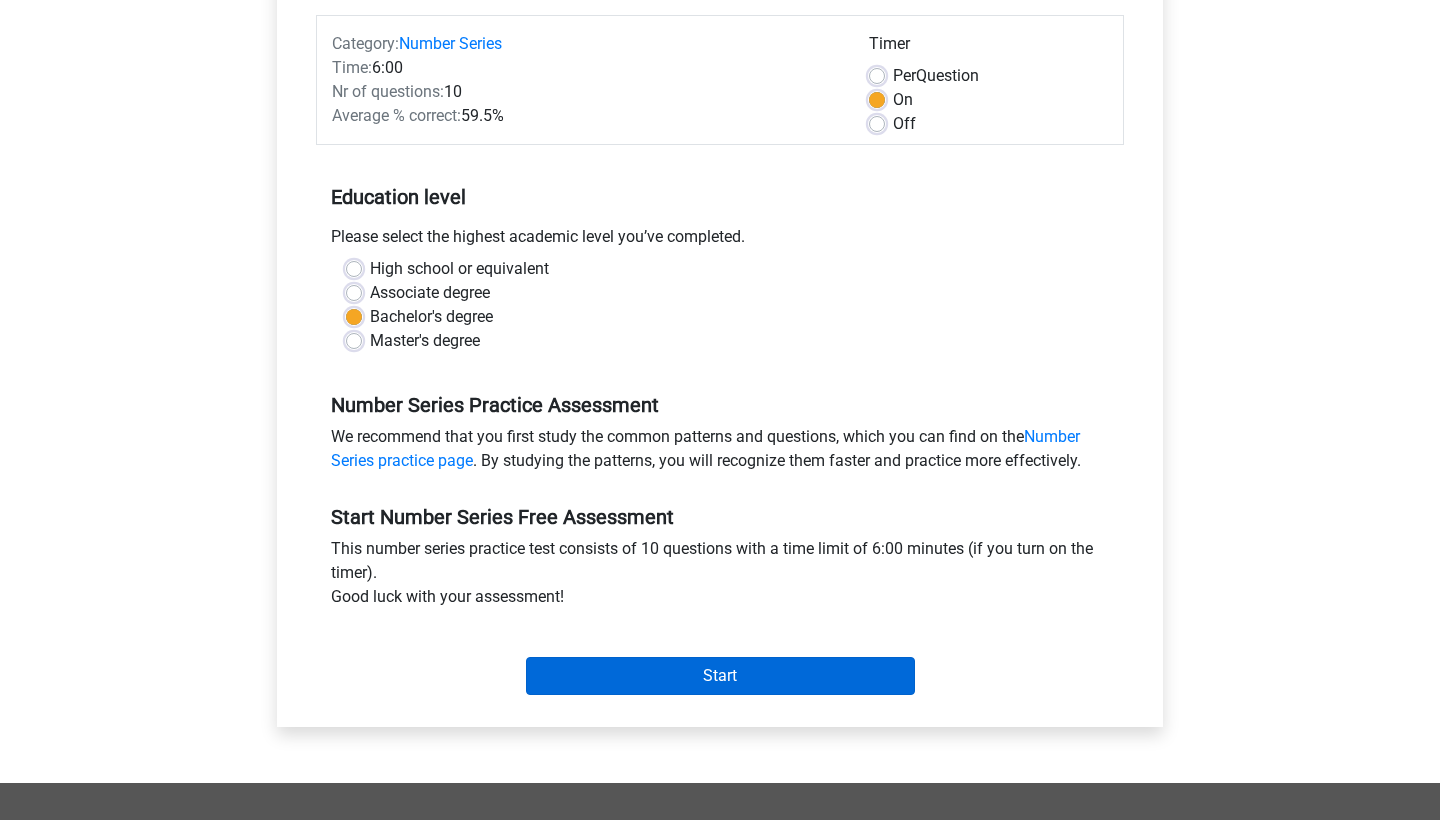 click on "Start" at bounding box center [720, 676] 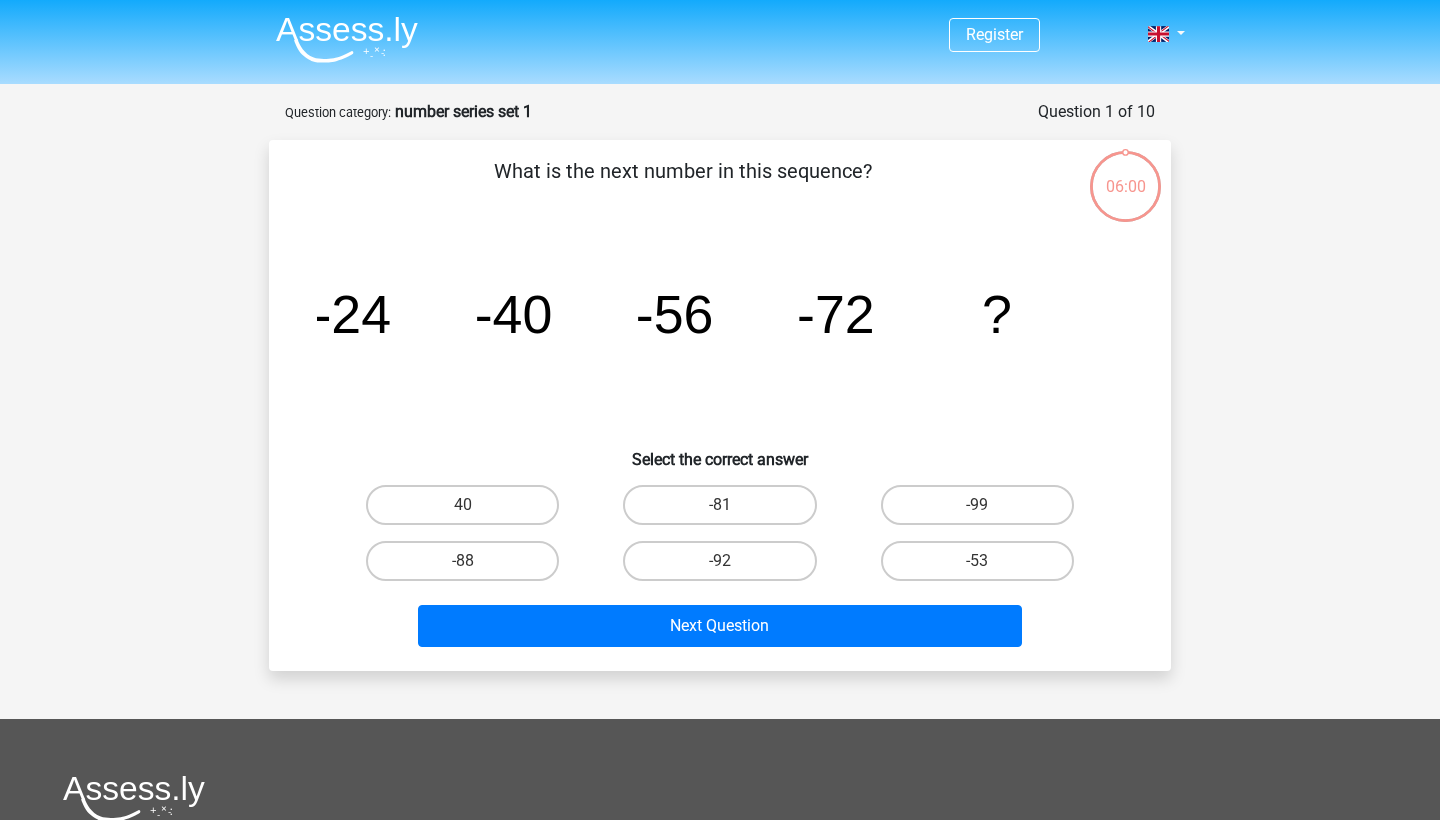 scroll, scrollTop: 0, scrollLeft: 0, axis: both 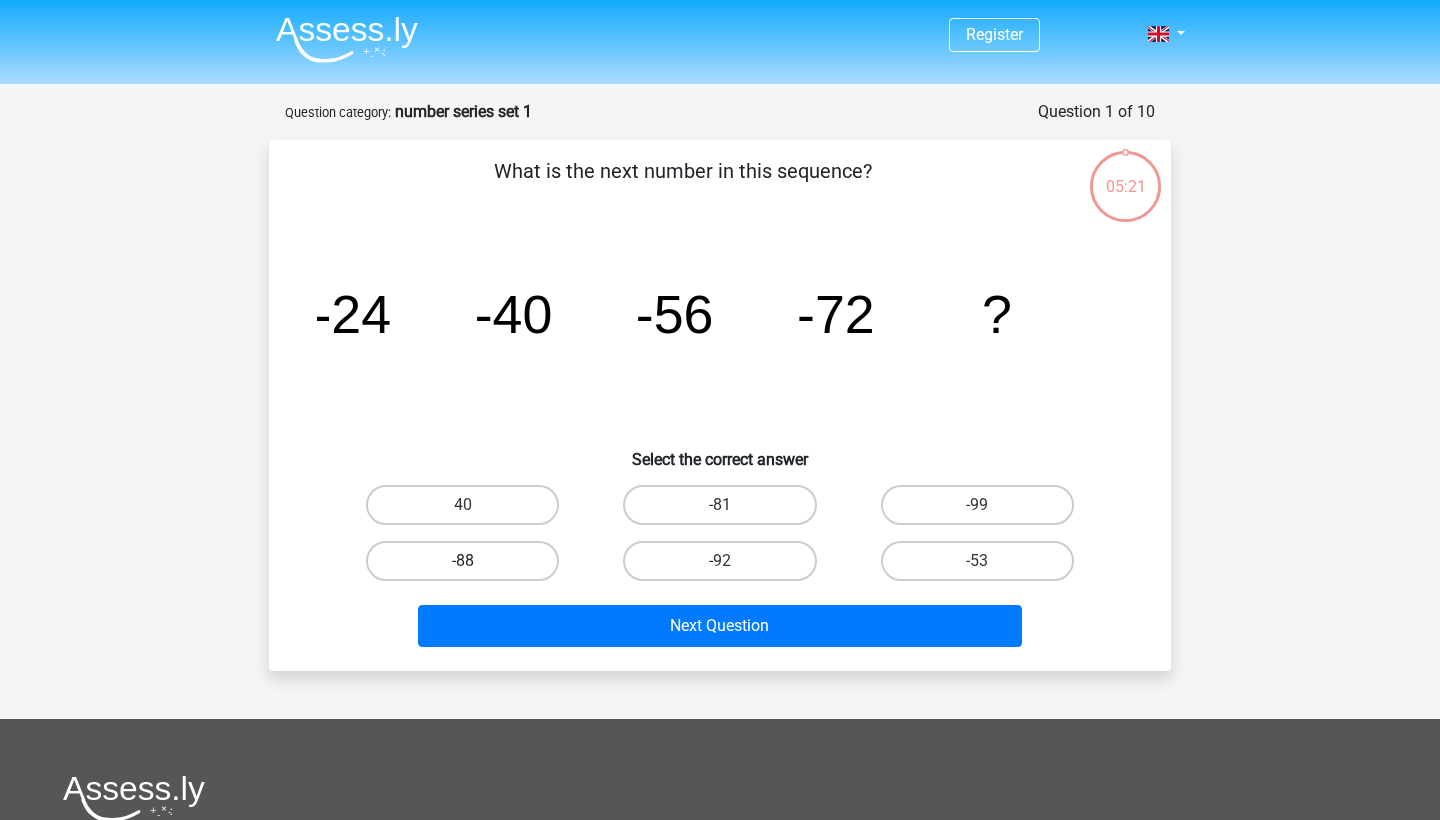click on "-88" at bounding box center [462, 561] 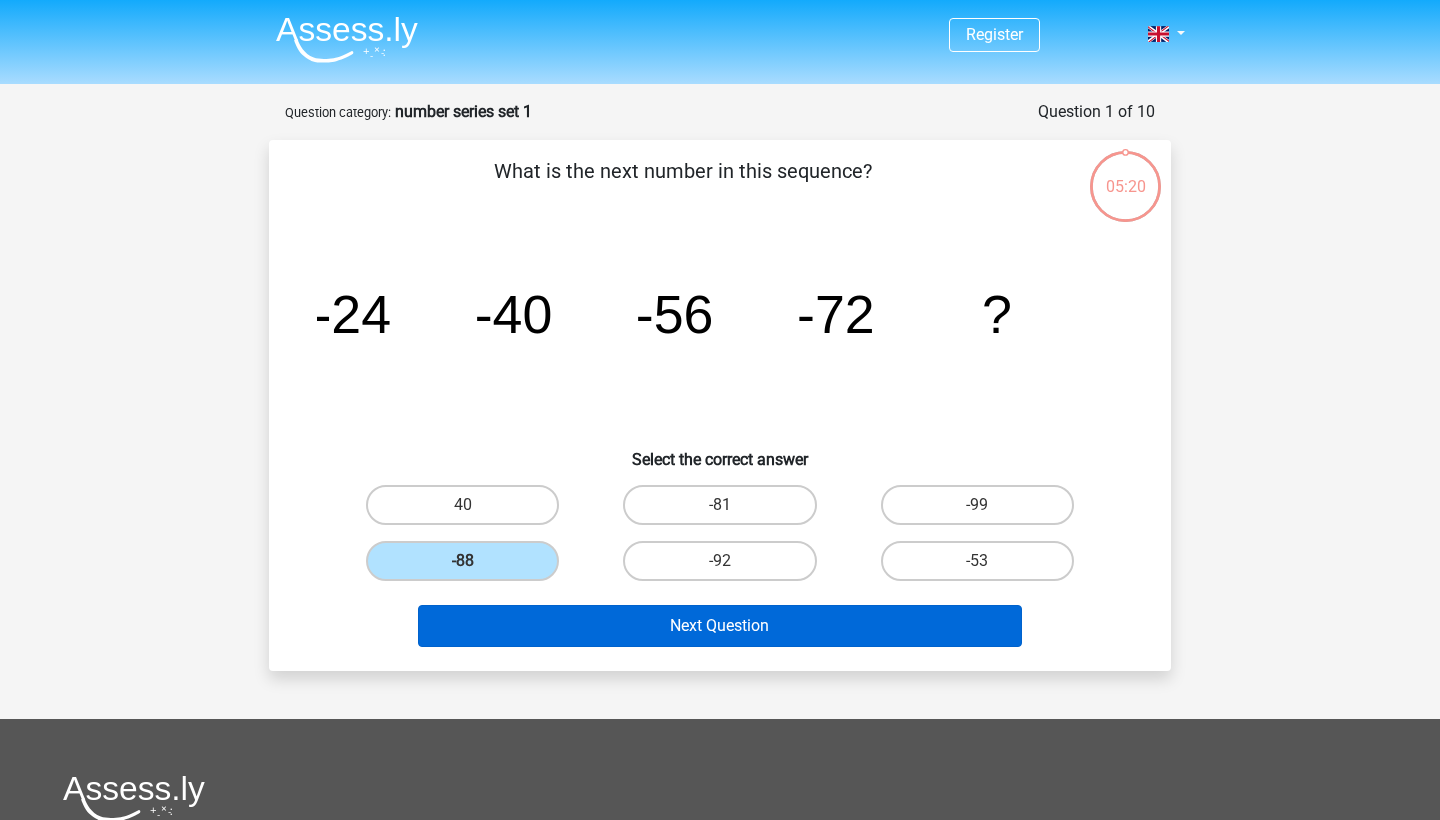 click on "Next Question" at bounding box center (720, 626) 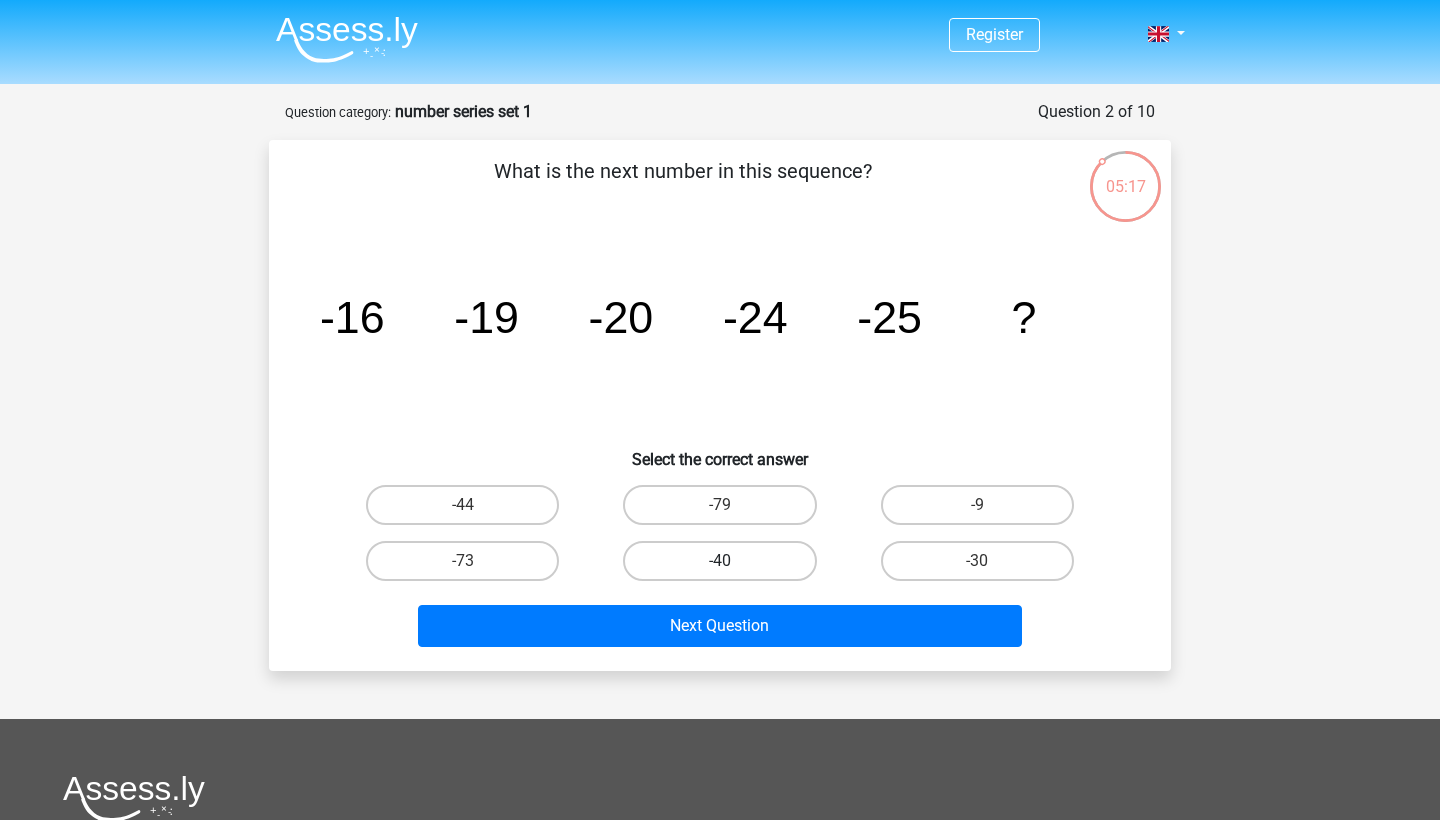 scroll, scrollTop: 0, scrollLeft: 0, axis: both 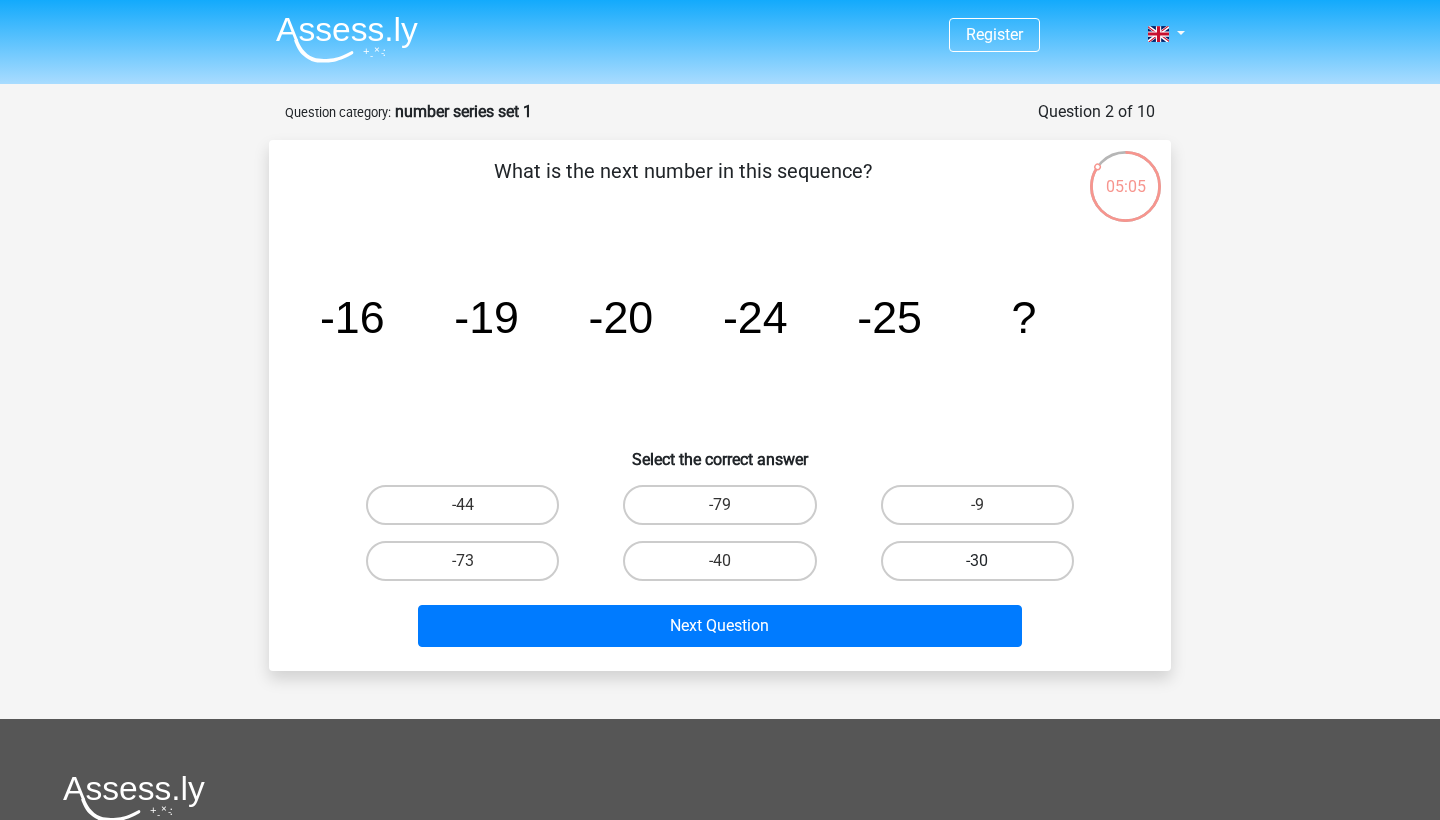 click on "-30" at bounding box center (977, 561) 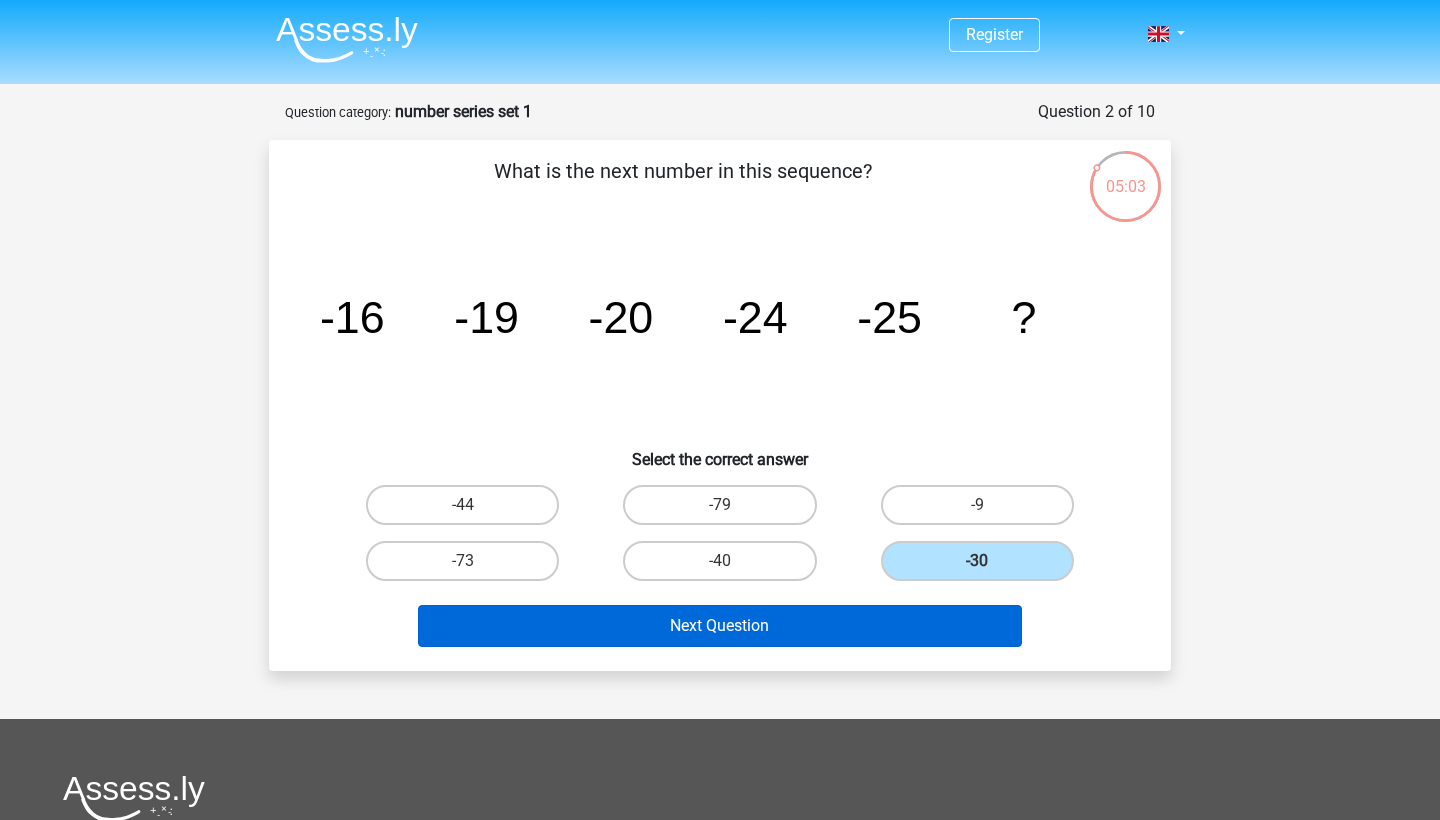 click on "Next Question" at bounding box center [720, 626] 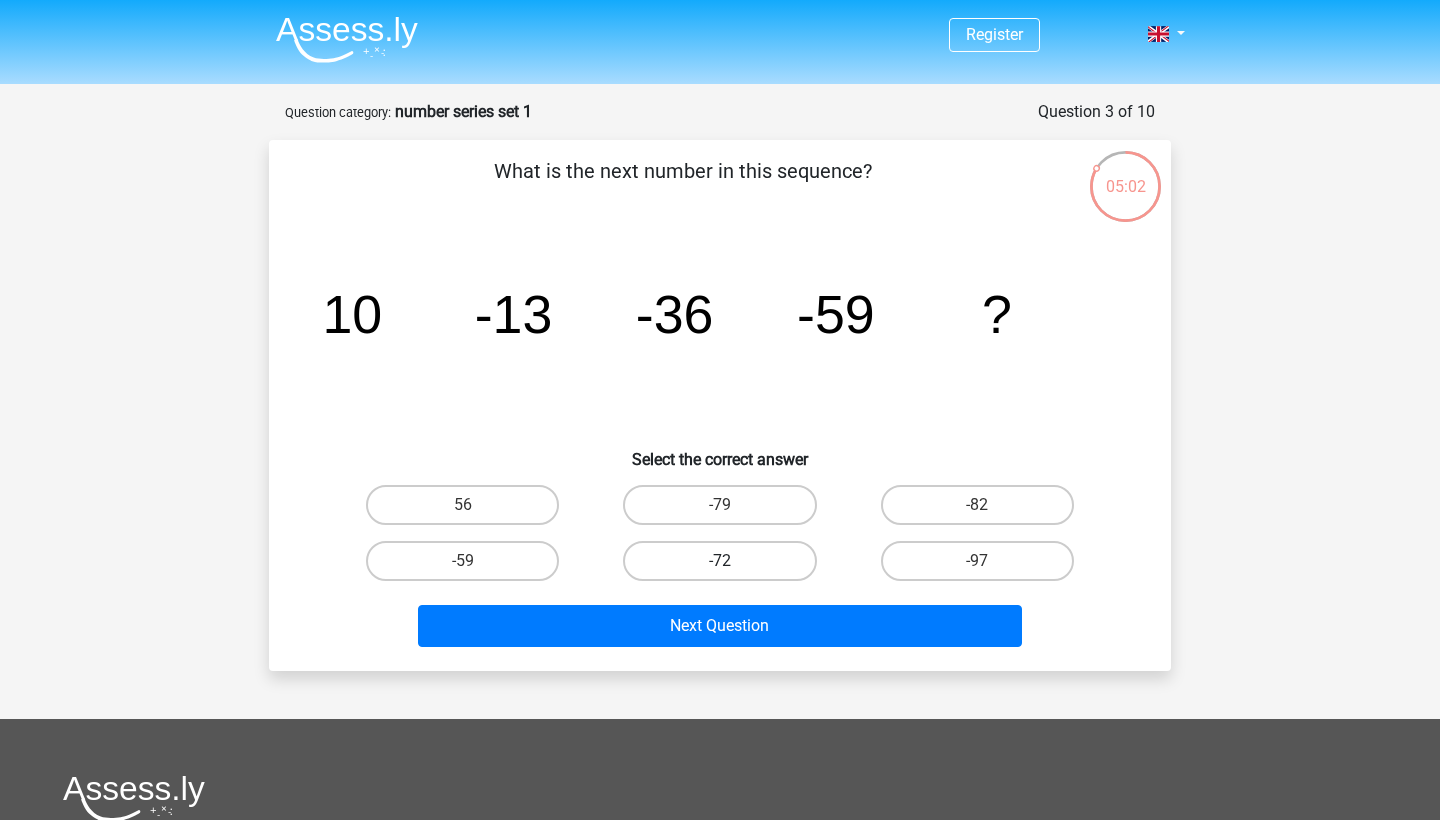 scroll, scrollTop: 0, scrollLeft: 0, axis: both 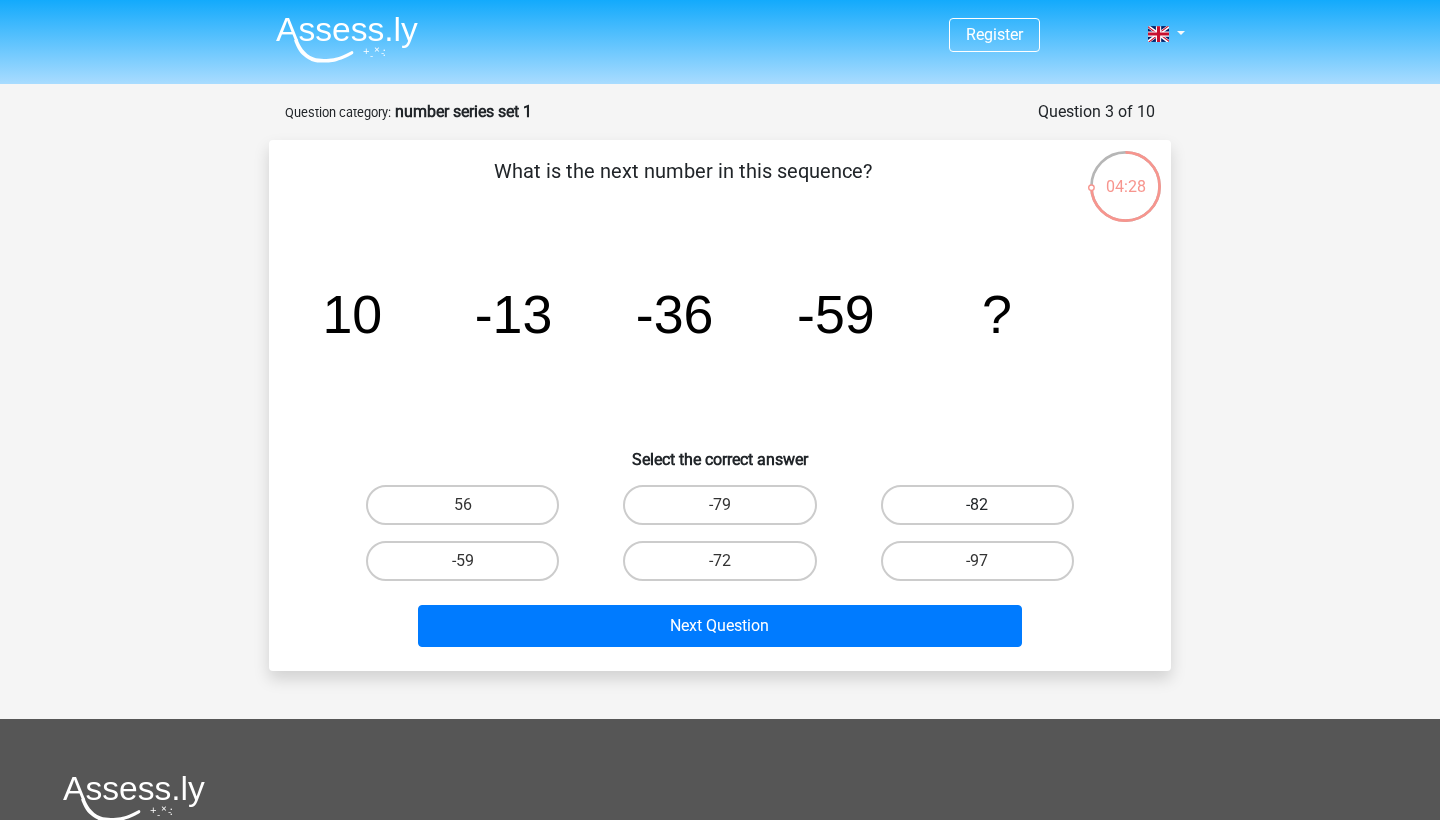 click on "-82" at bounding box center (977, 505) 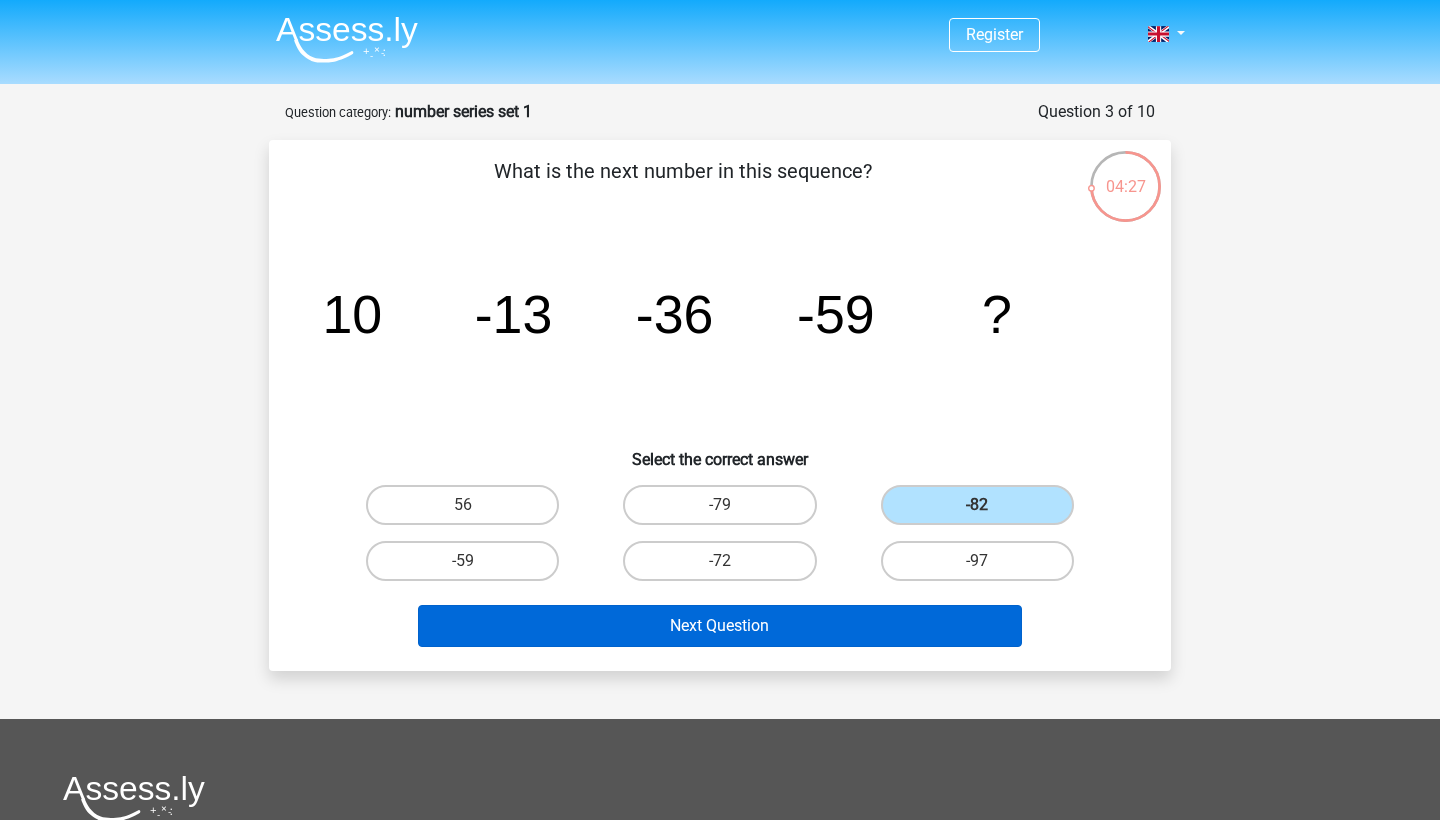 click on "Next Question" at bounding box center (720, 626) 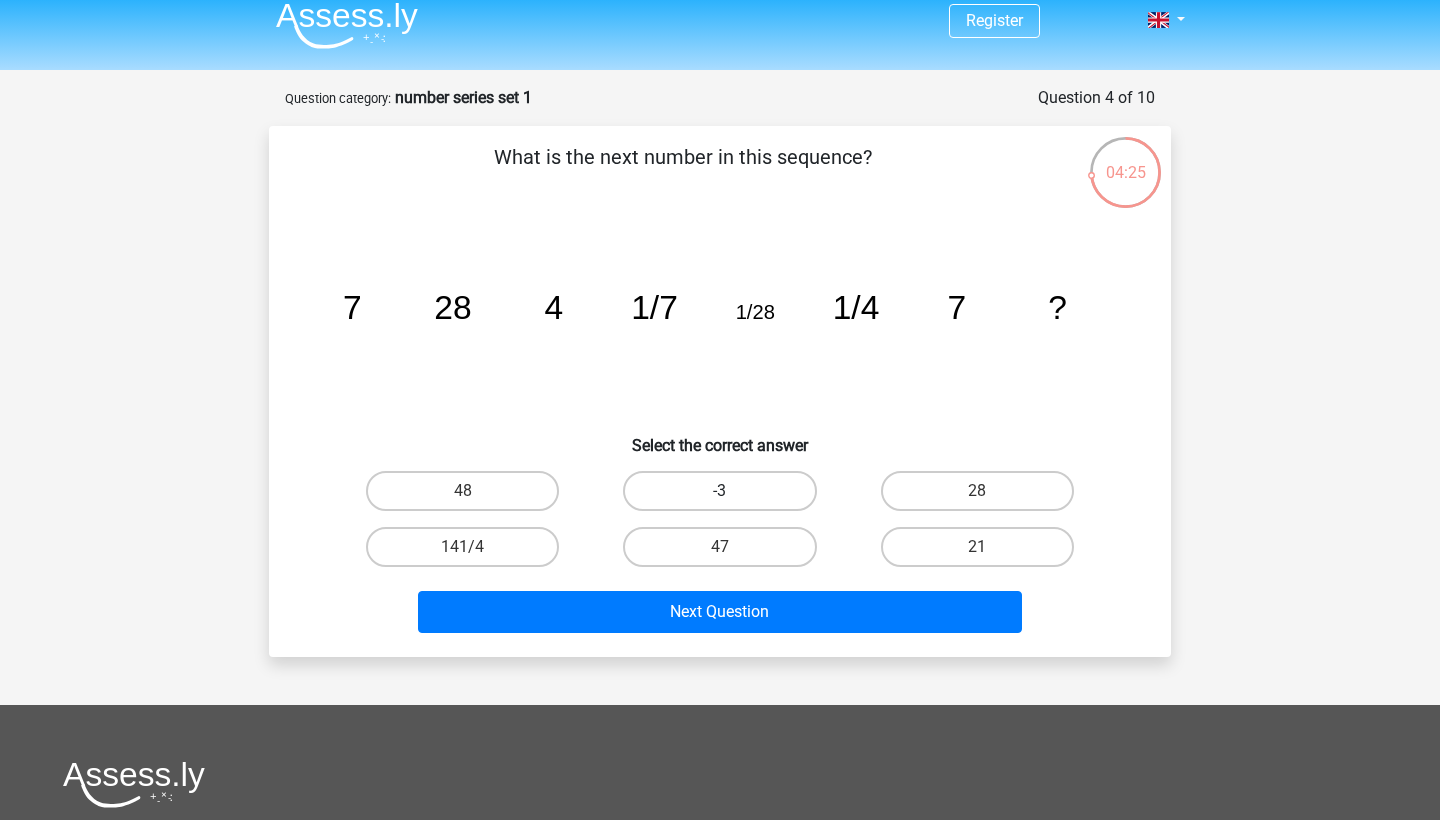 scroll, scrollTop: 4, scrollLeft: 0, axis: vertical 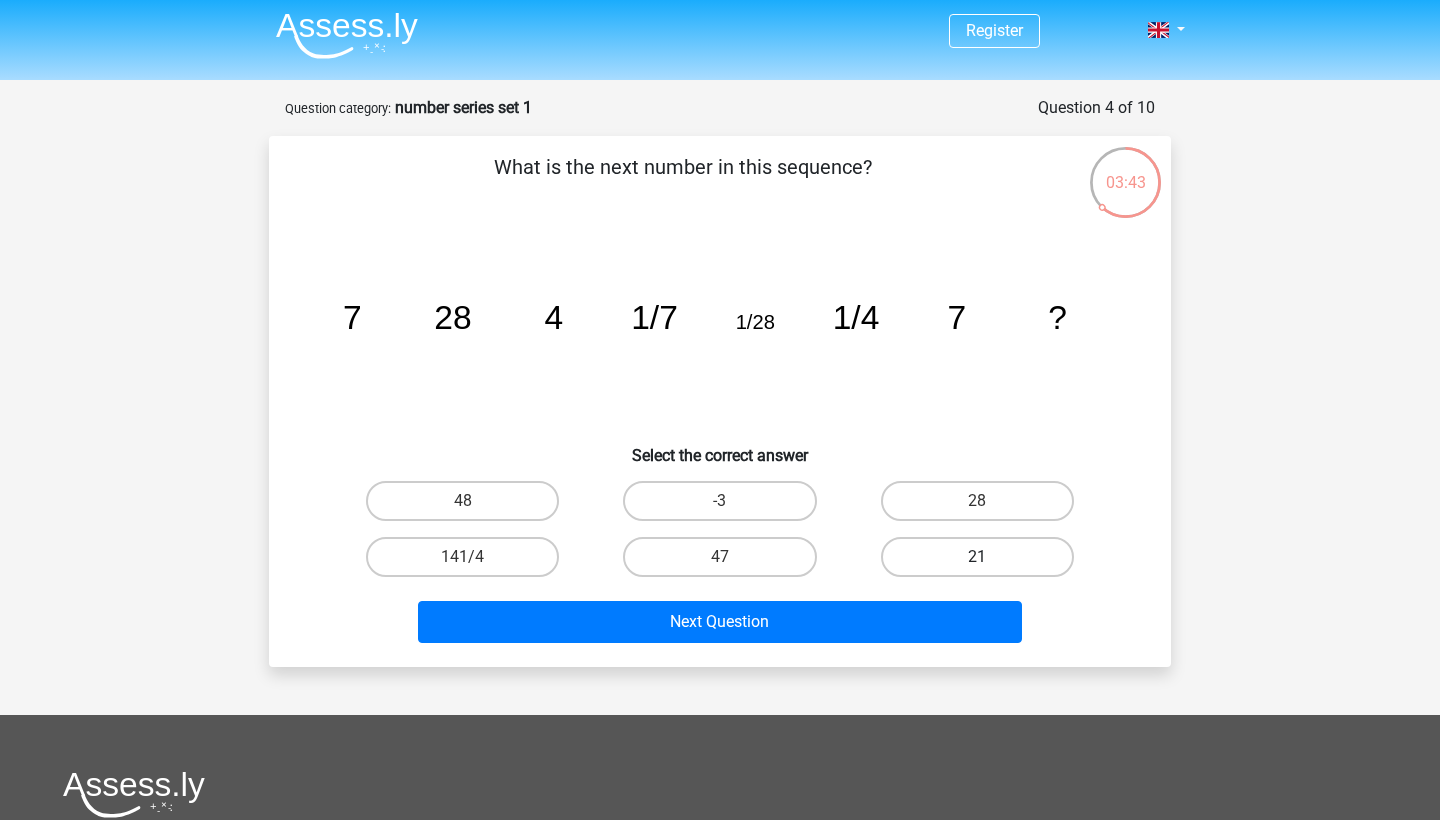 click on "21" at bounding box center (977, 557) 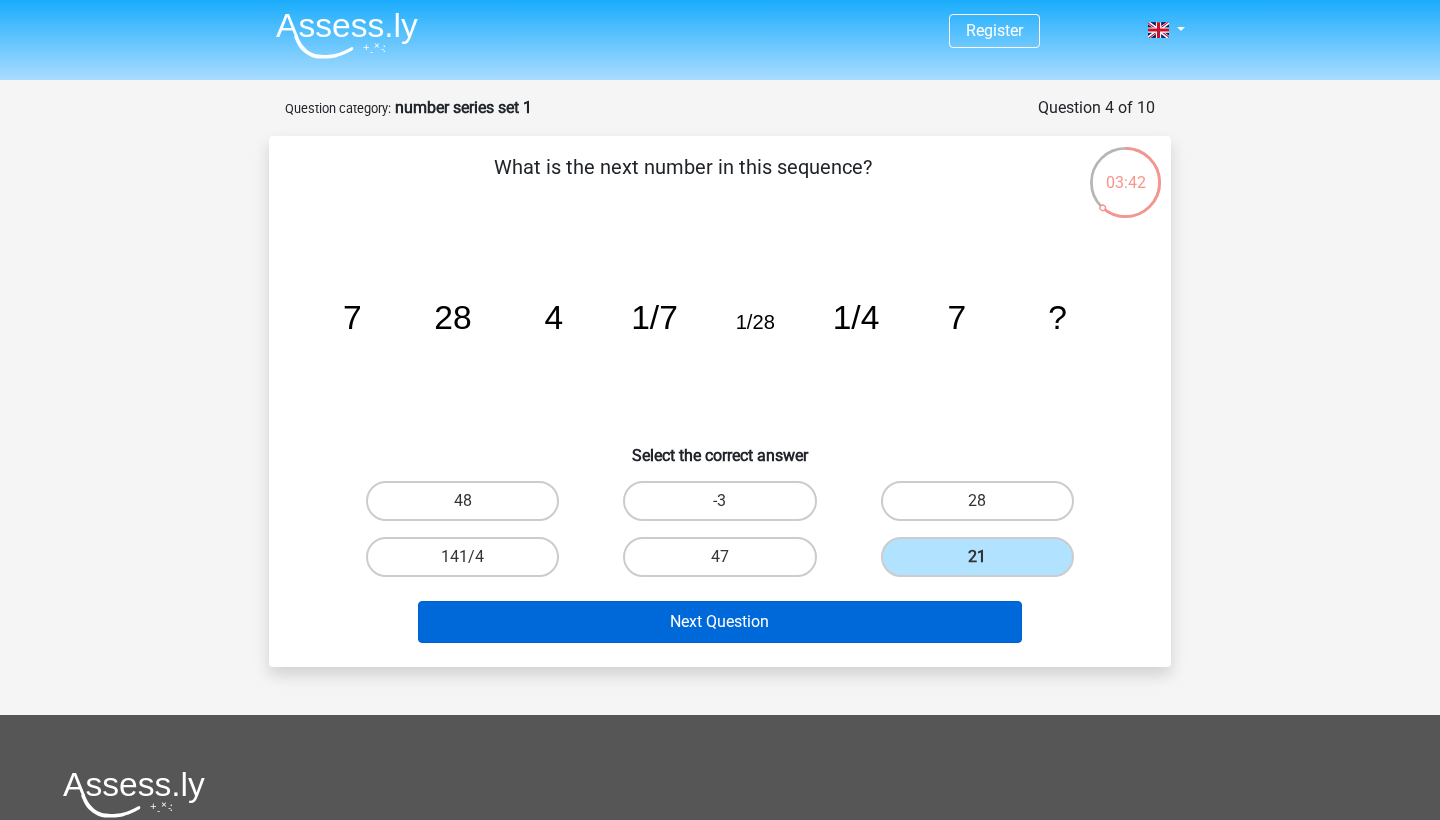 click on "Next Question" at bounding box center [720, 622] 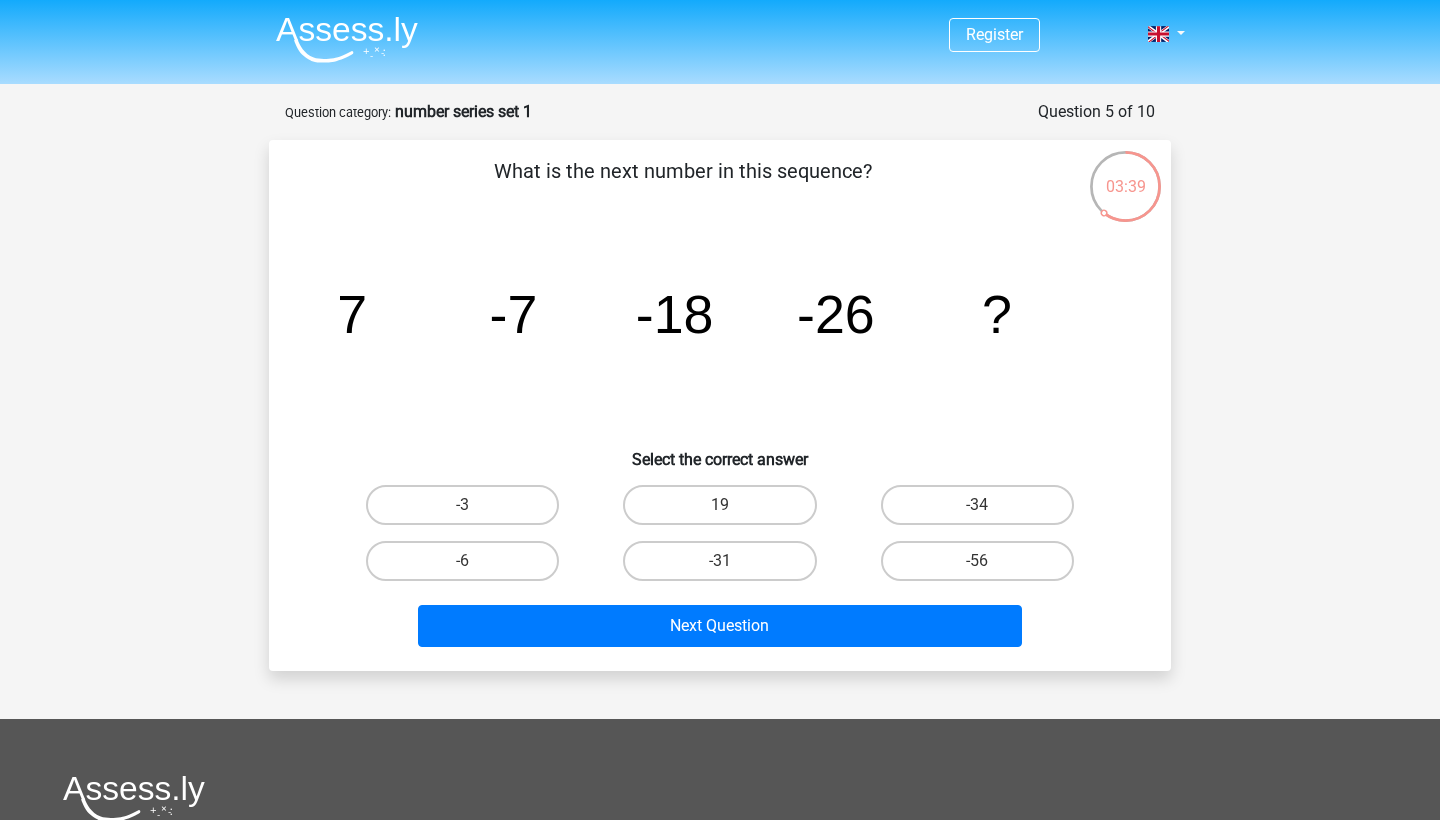 scroll, scrollTop: 0, scrollLeft: 0, axis: both 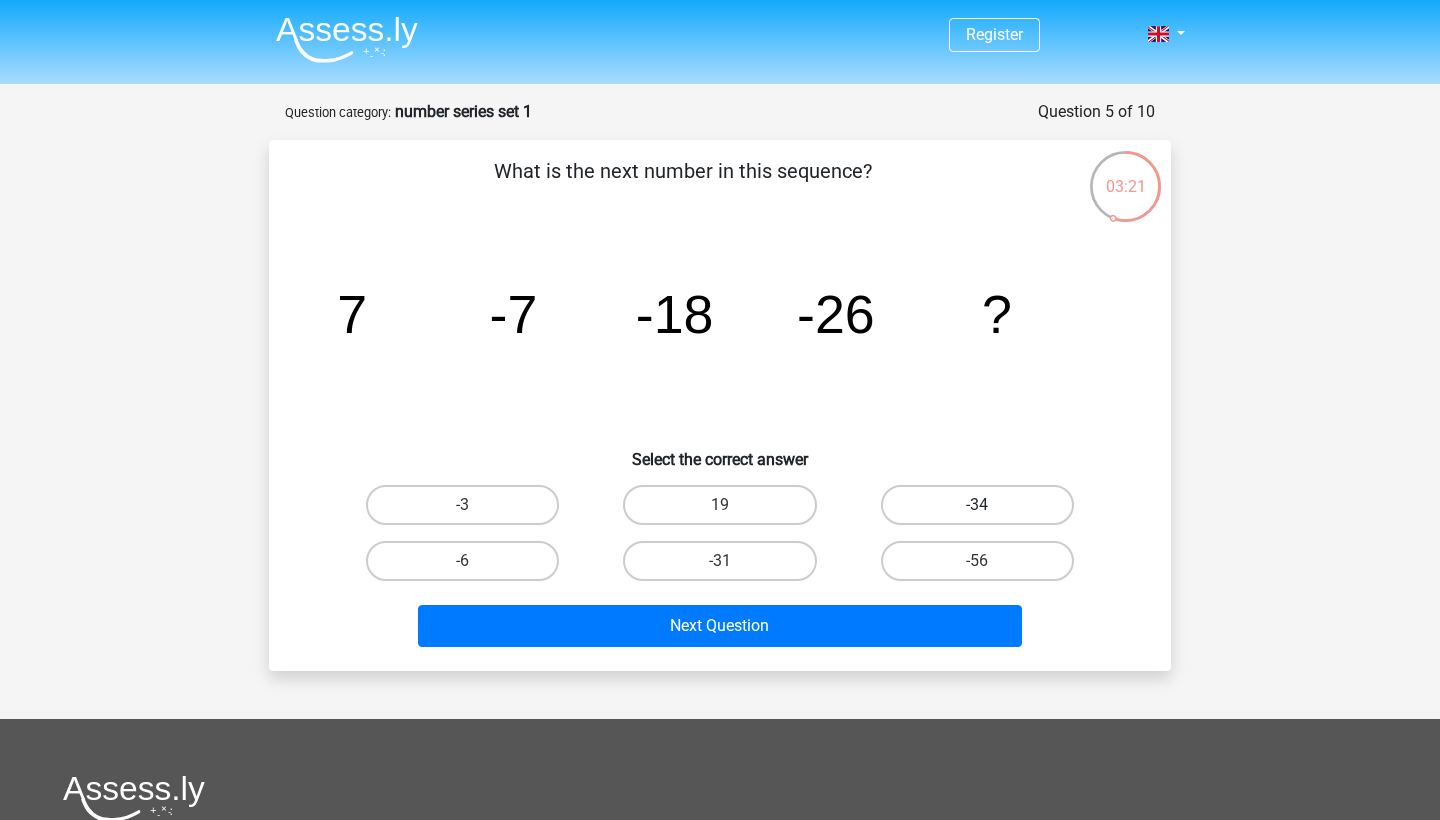 click on "-34" at bounding box center [977, 505] 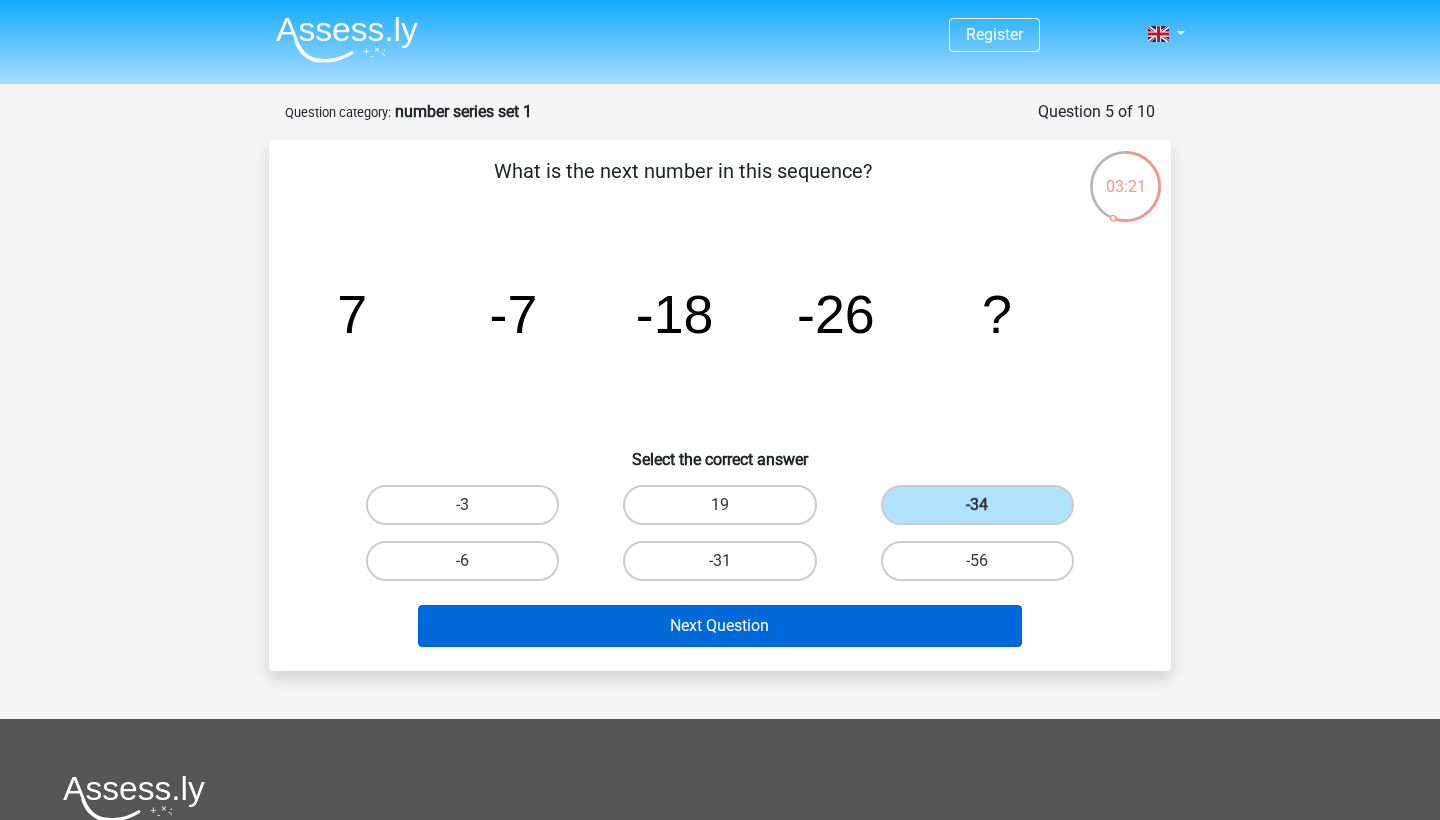 click on "Next Question" at bounding box center [720, 626] 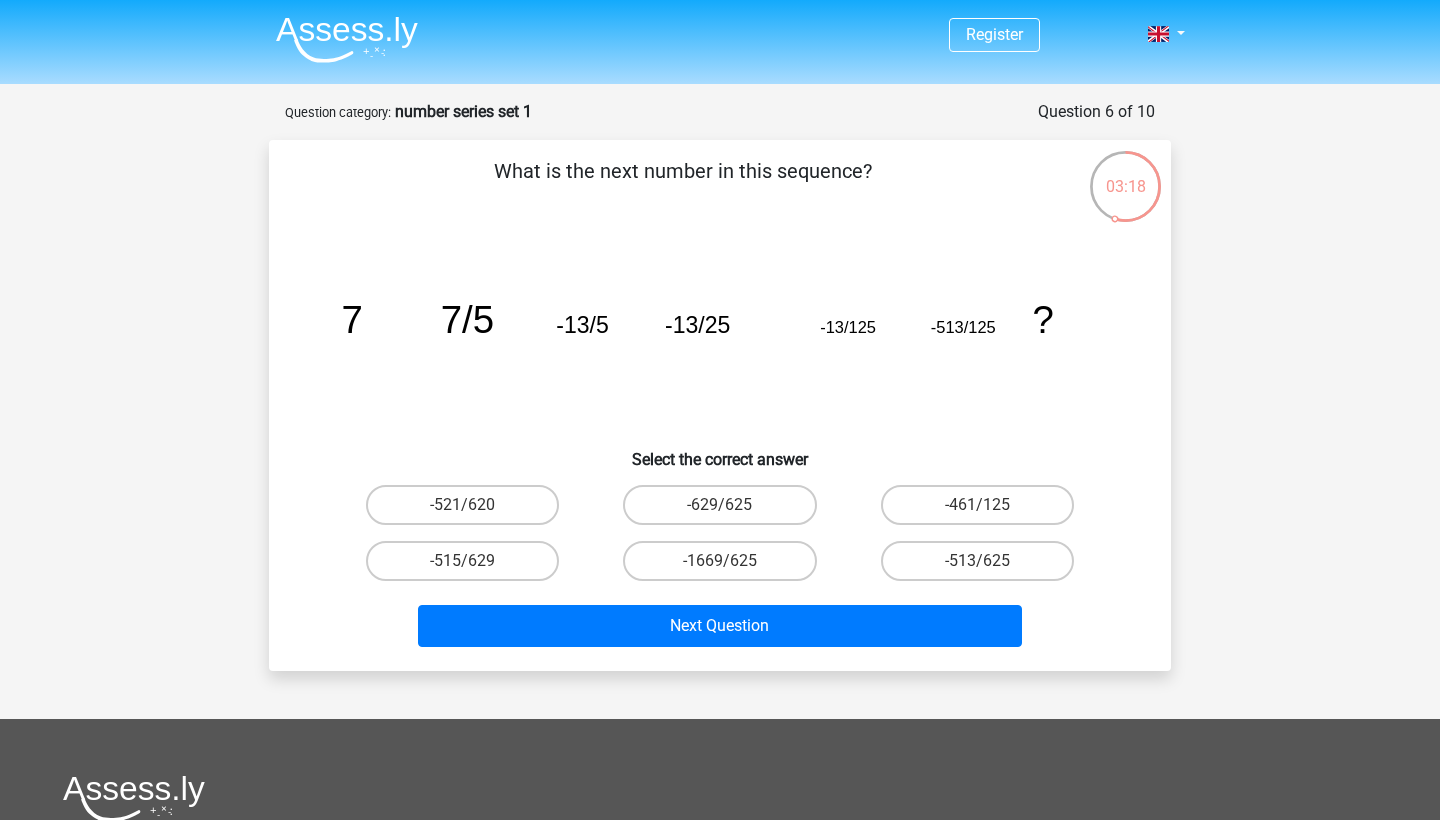 scroll, scrollTop: 0, scrollLeft: 0, axis: both 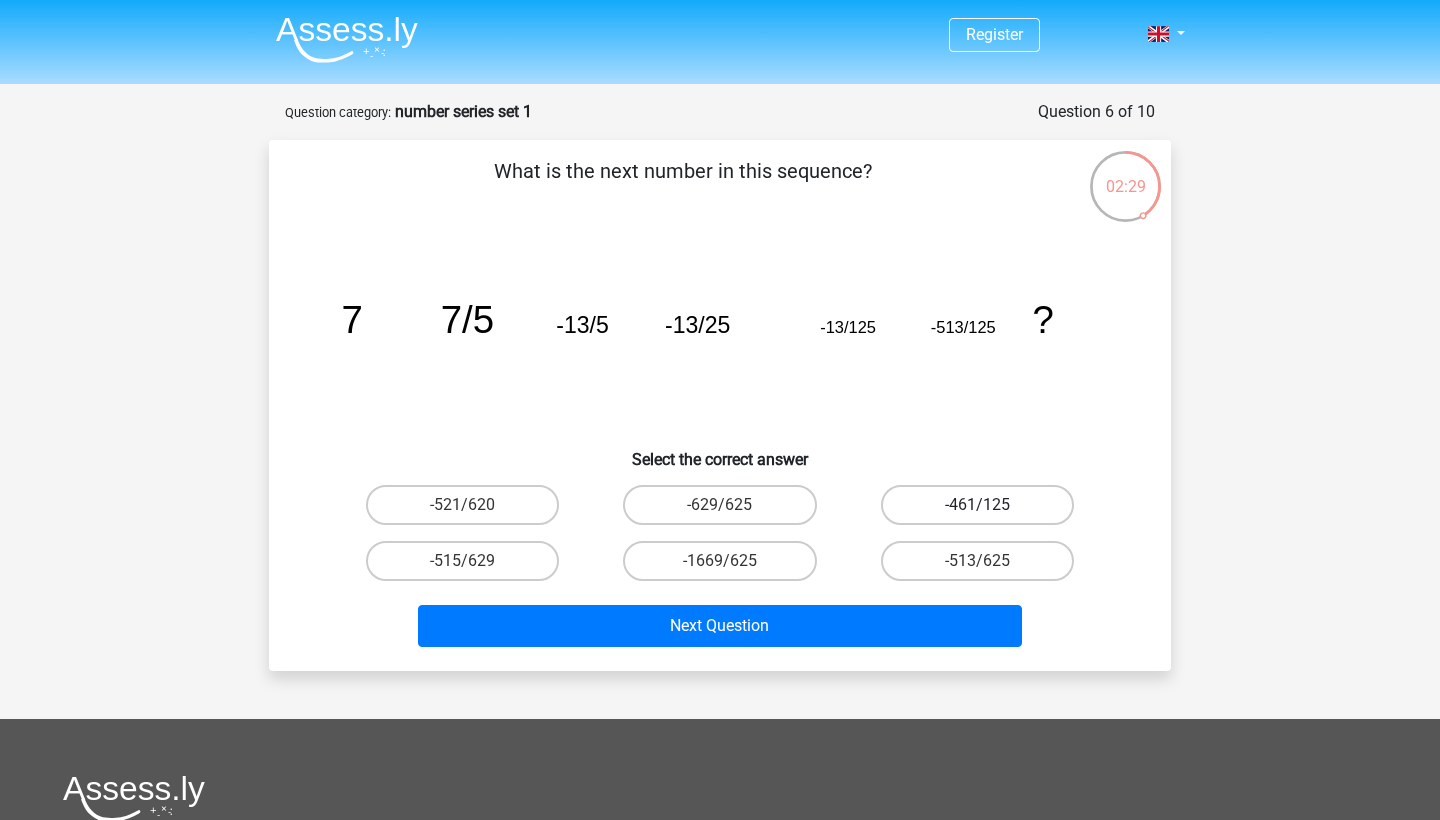click on "-461/125" at bounding box center [977, 505] 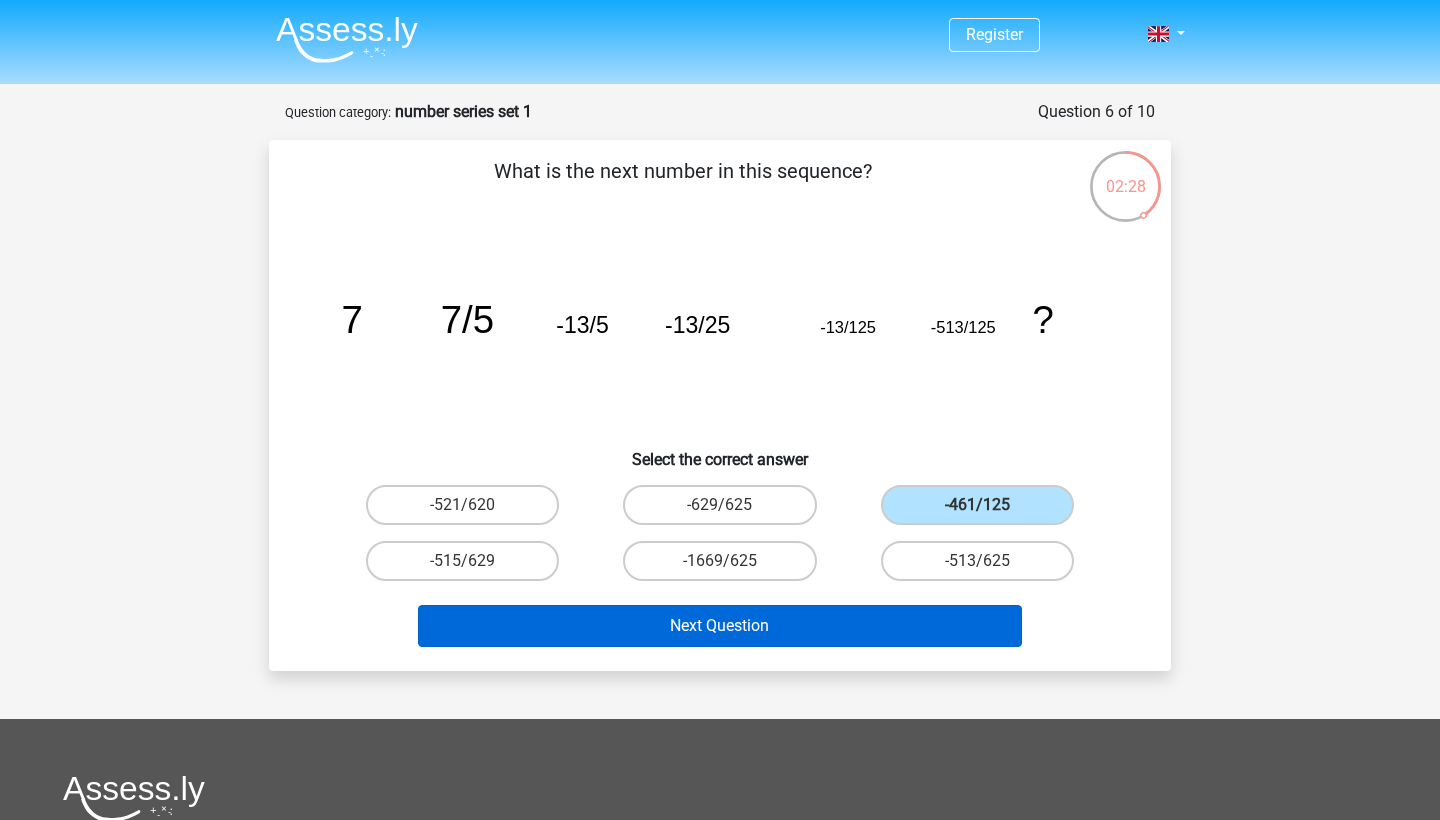 click on "Next Question" at bounding box center [720, 626] 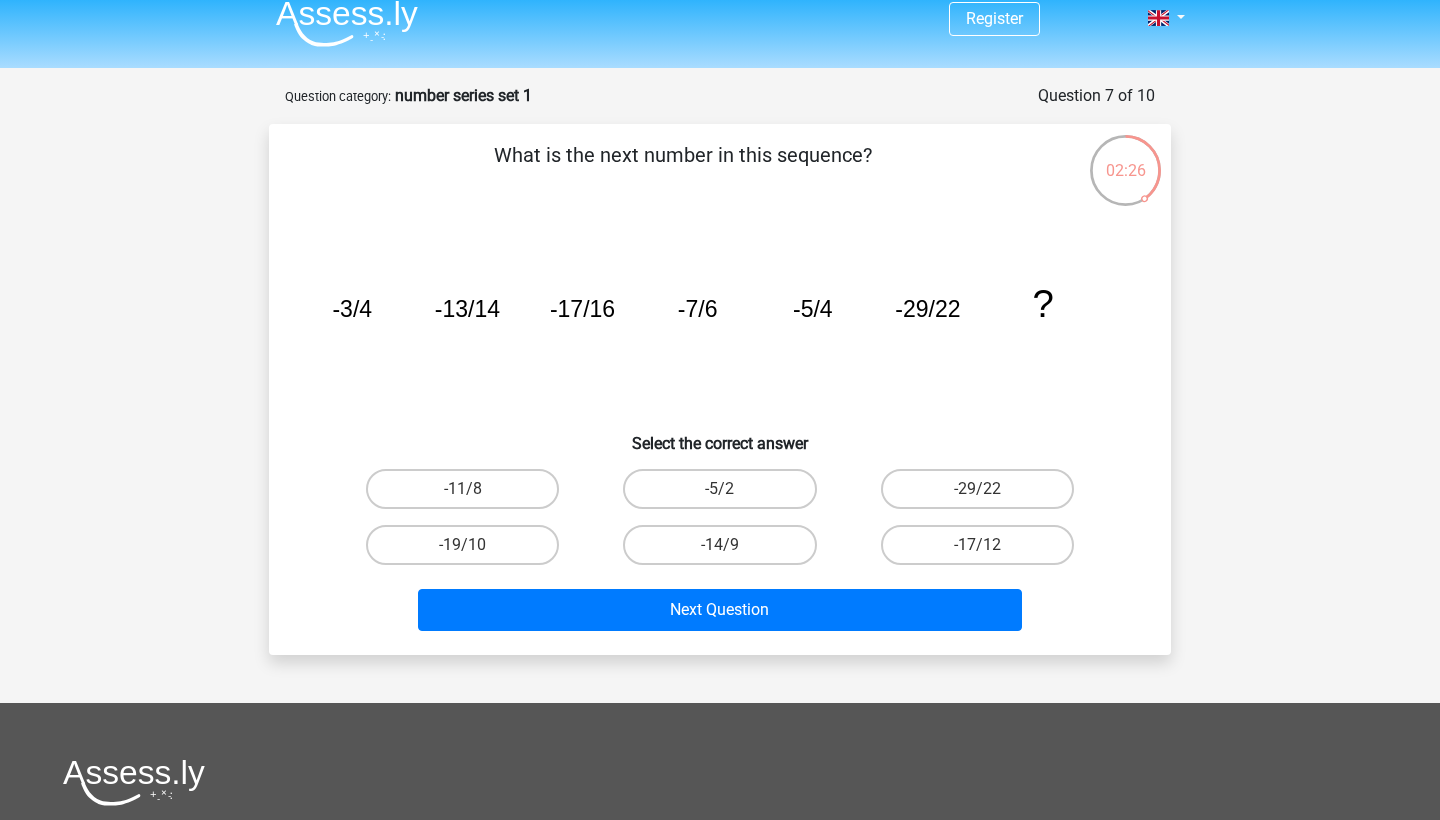 scroll, scrollTop: 7, scrollLeft: 0, axis: vertical 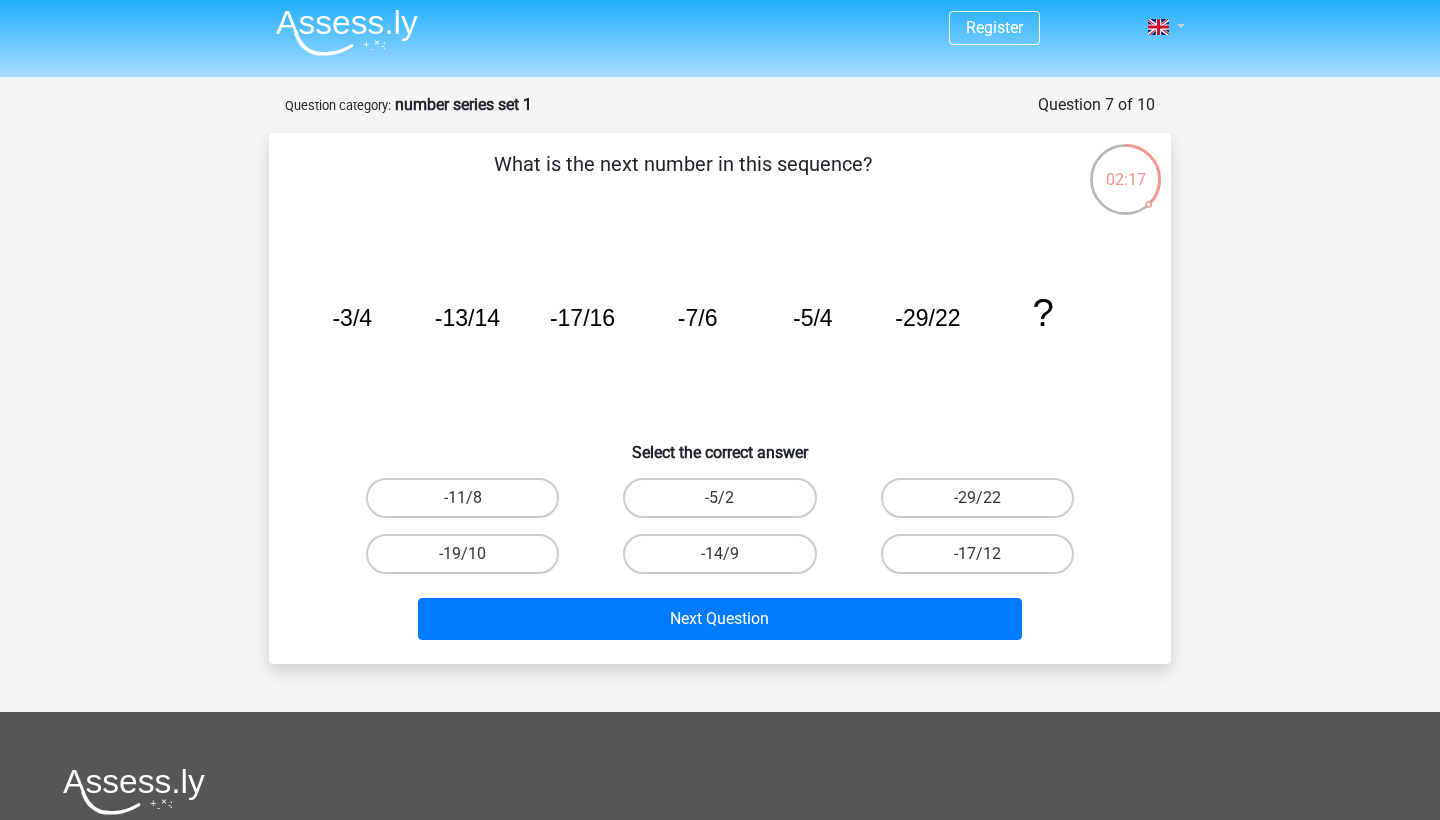 click at bounding box center (1160, 27) 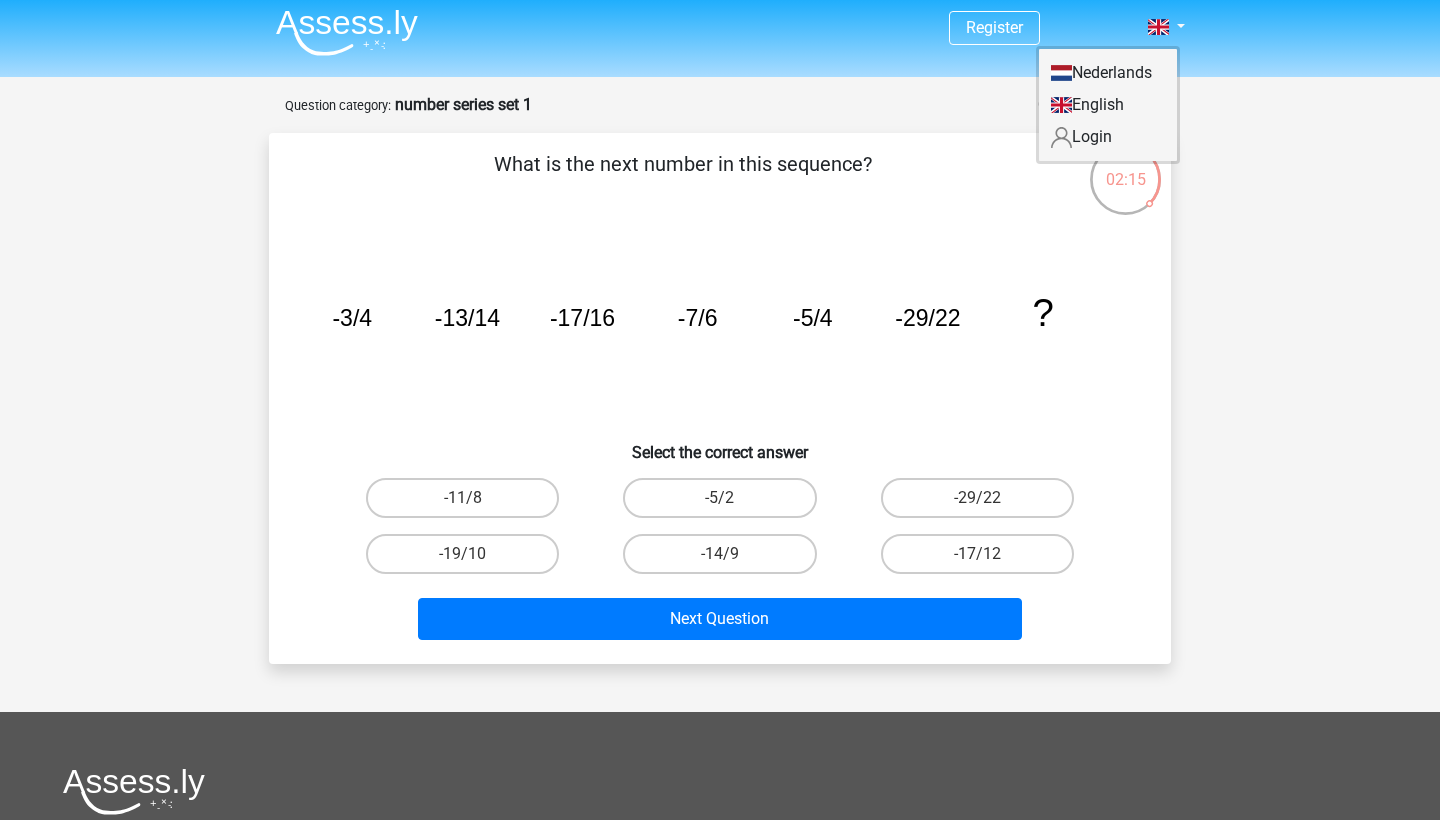 click on "Register
Nederlands
English" at bounding box center (720, 616) 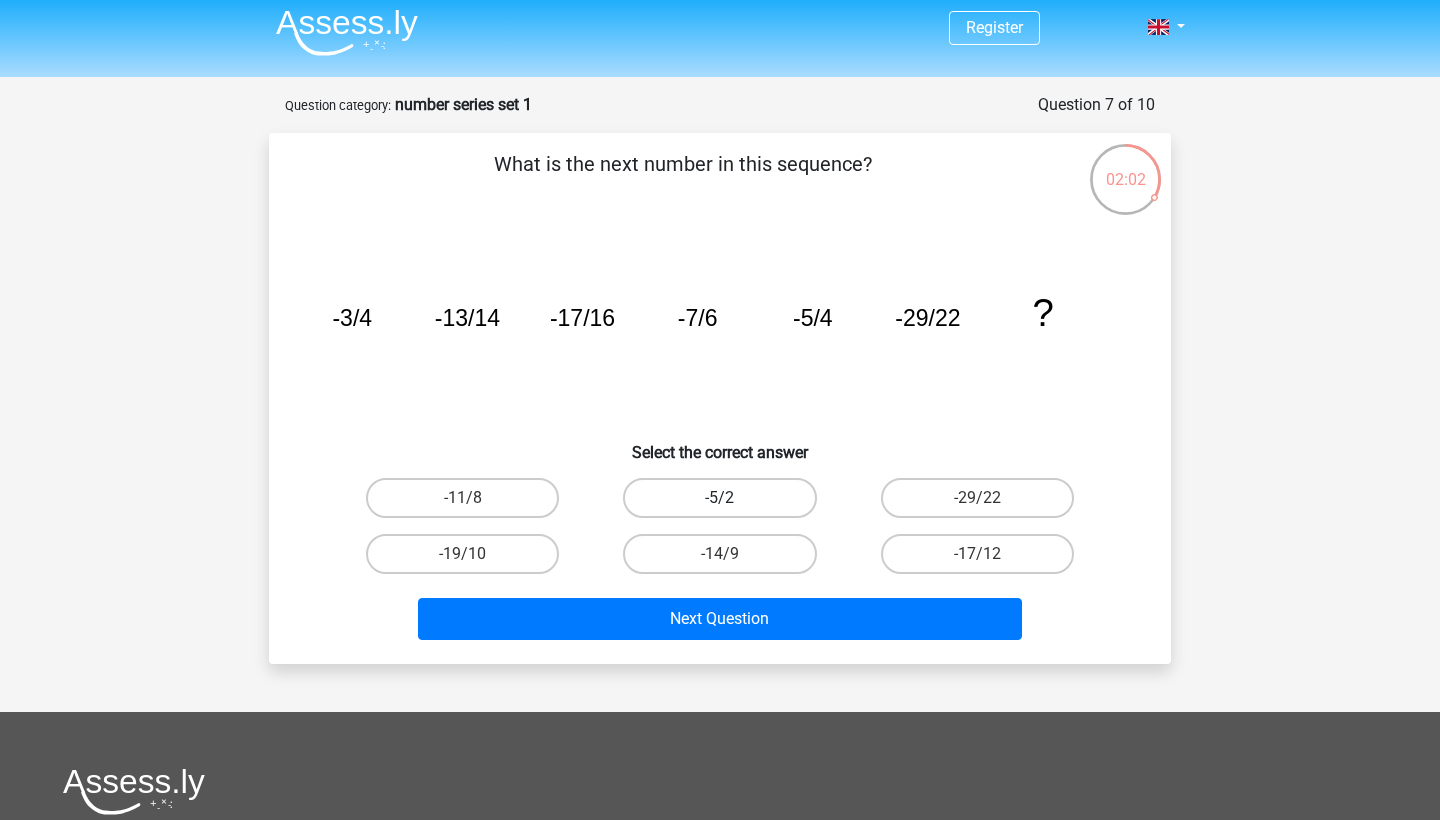 click on "-5/2" at bounding box center [719, 498] 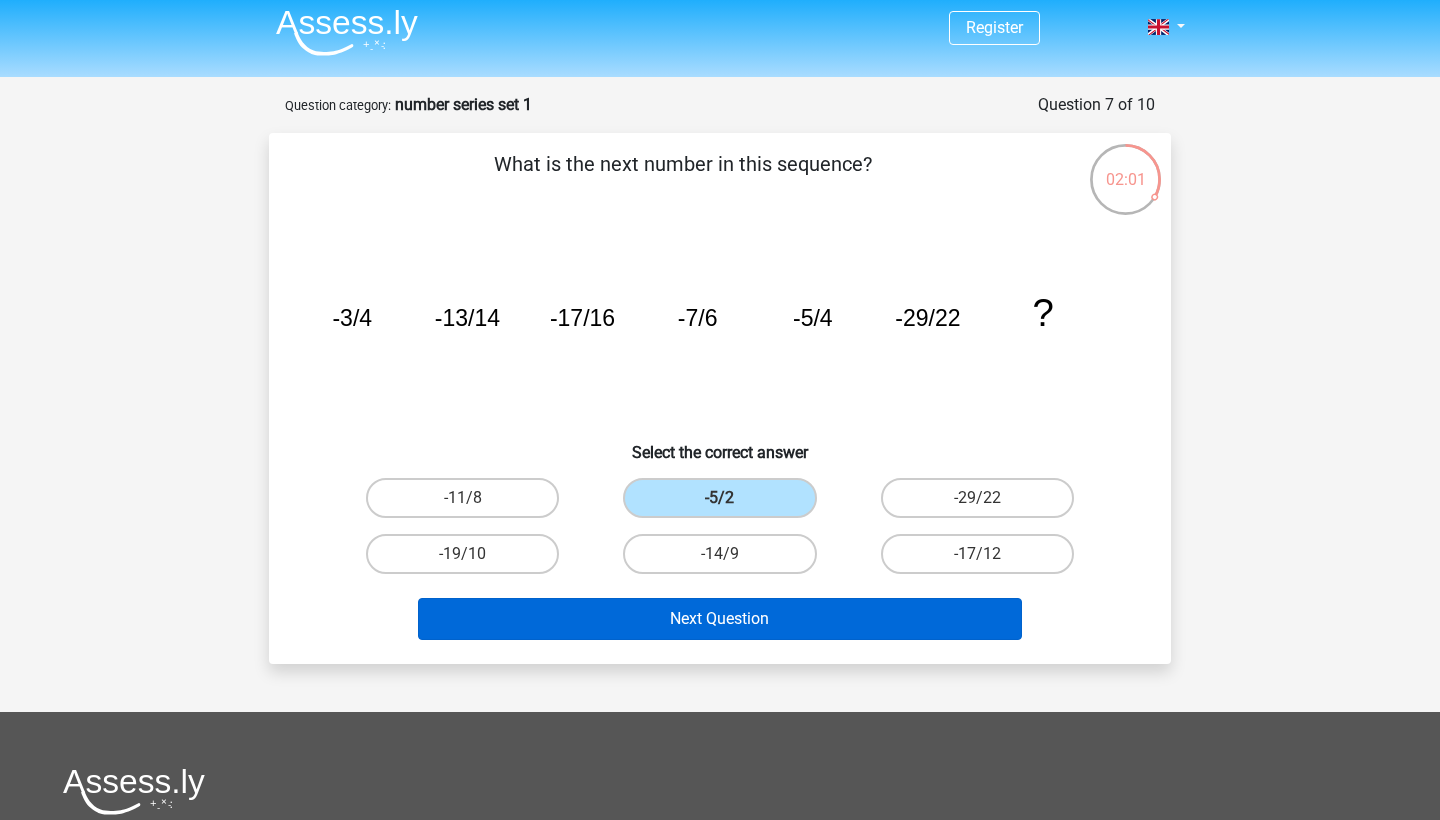 click on "Next Question" at bounding box center (720, 619) 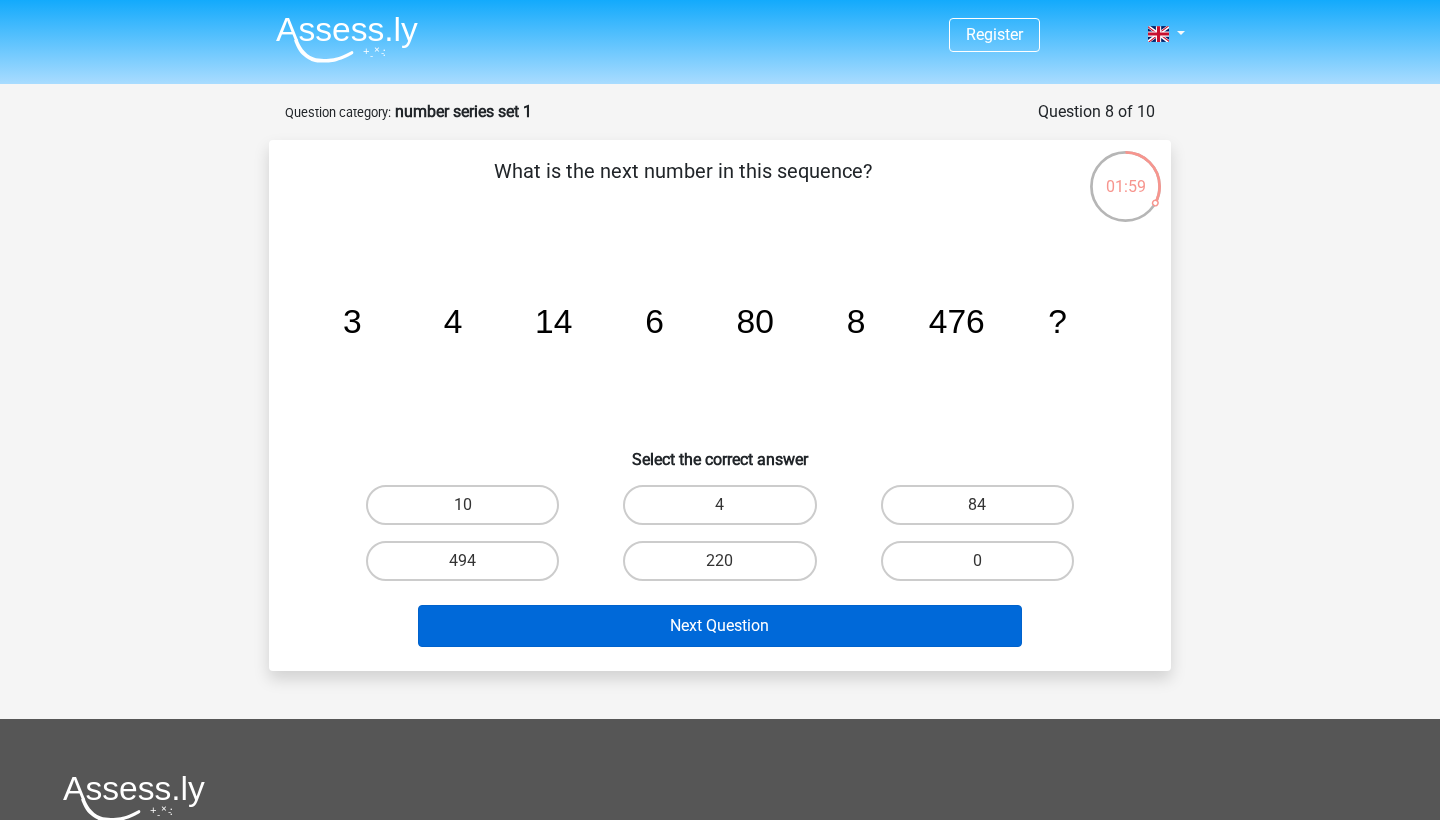 scroll, scrollTop: 0, scrollLeft: 0, axis: both 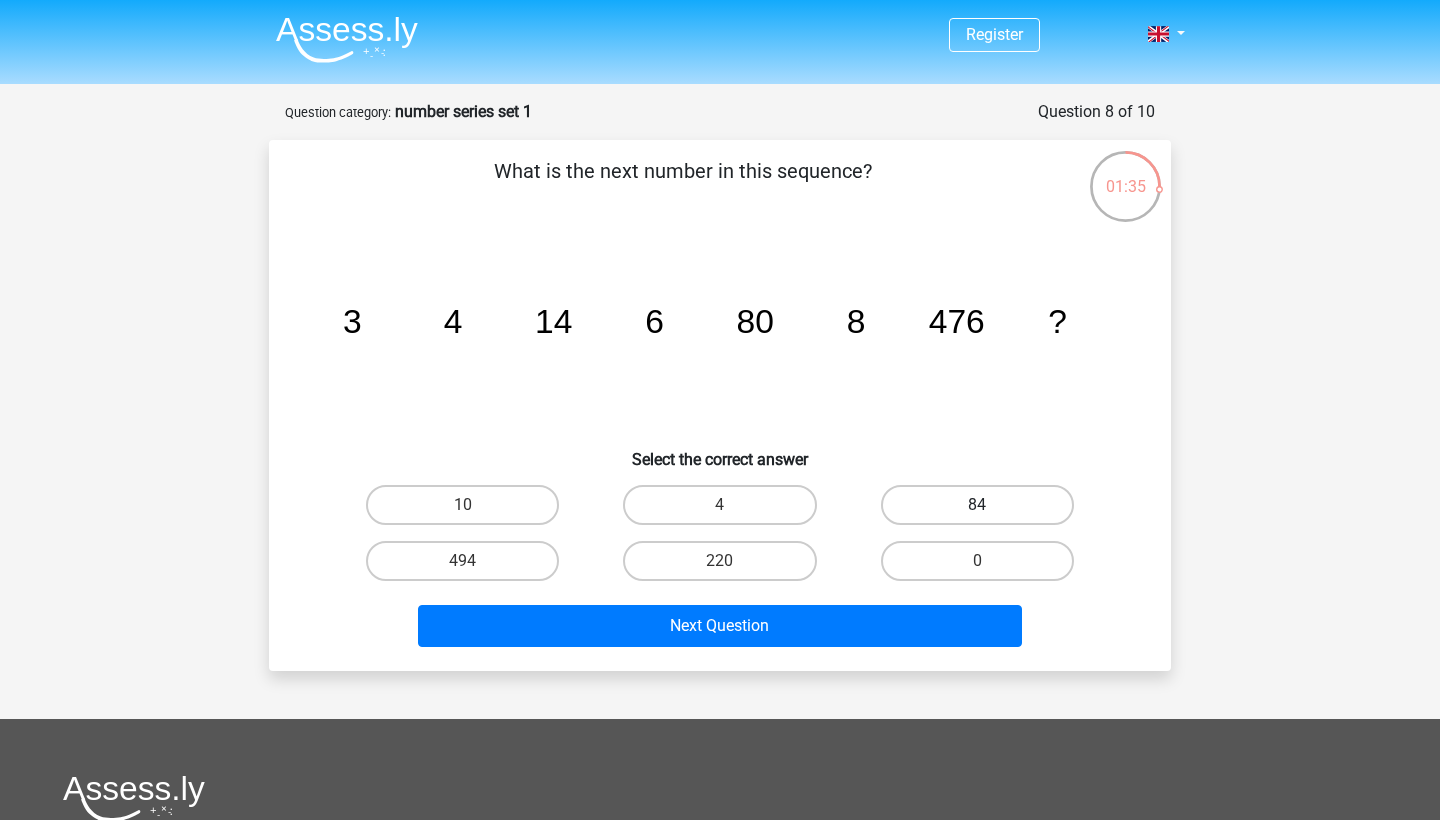 click on "84" at bounding box center (977, 505) 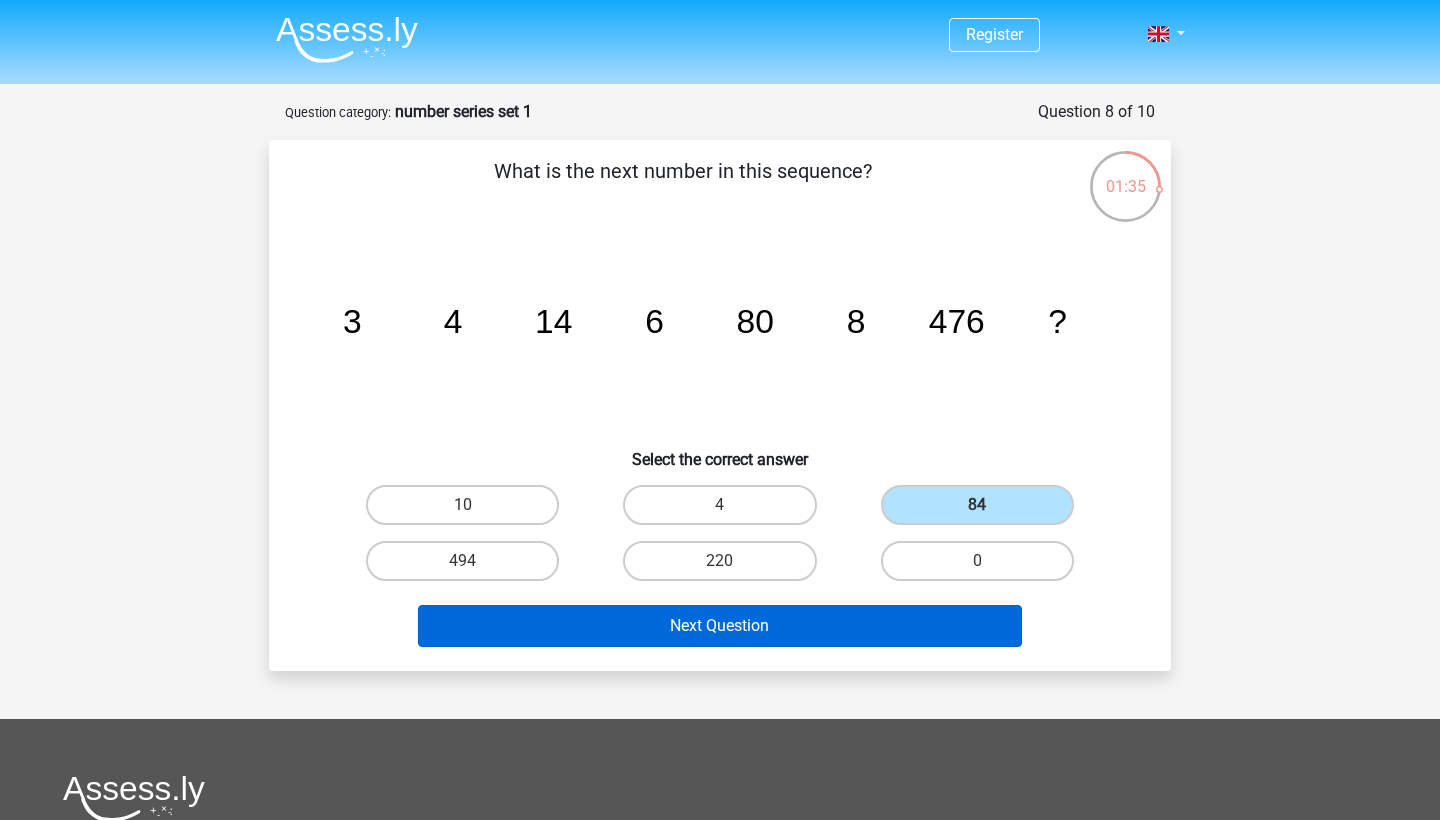 click on "Next Question" at bounding box center (720, 626) 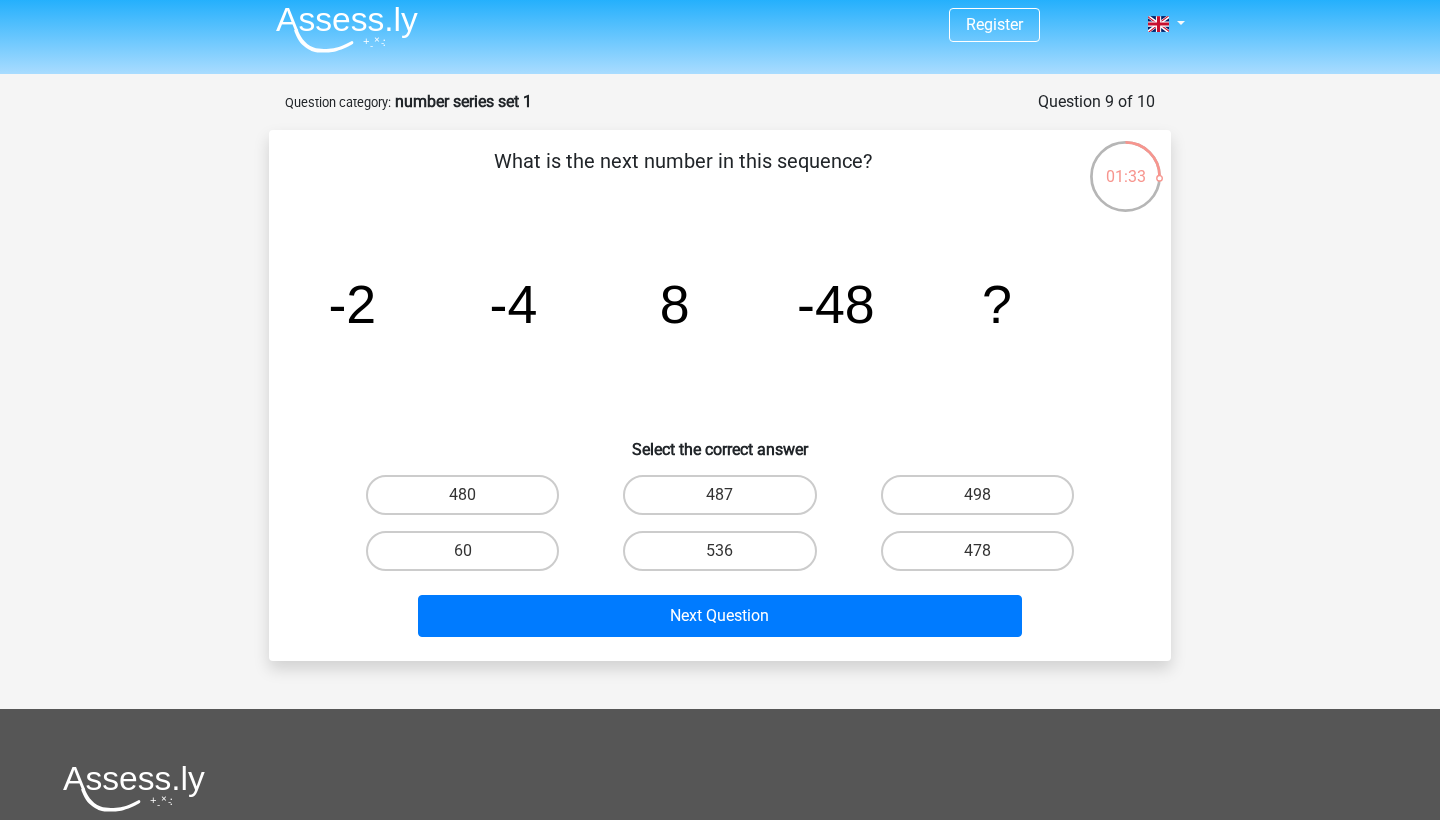 scroll, scrollTop: 1, scrollLeft: 0, axis: vertical 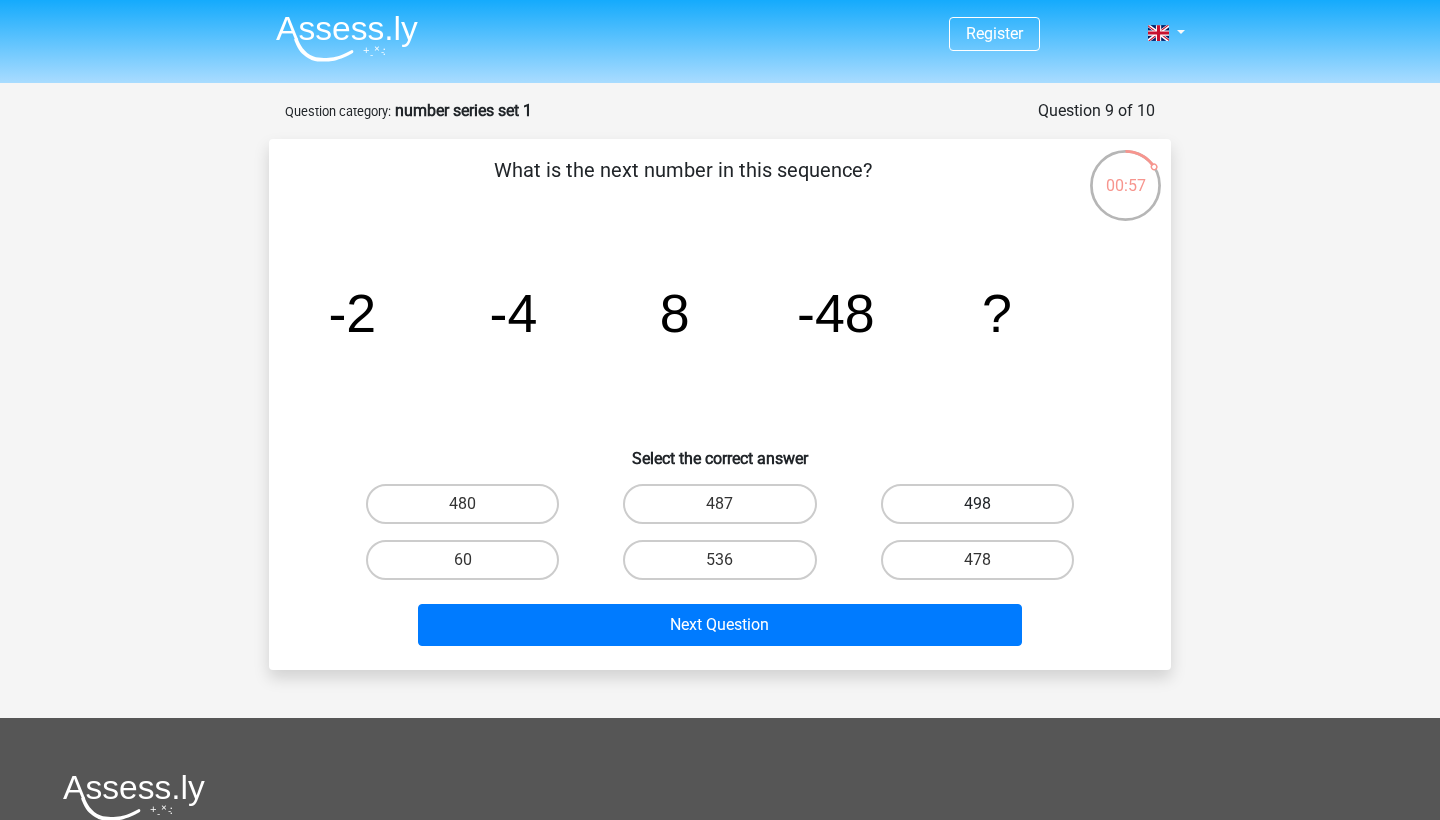 click on "498" at bounding box center (977, 504) 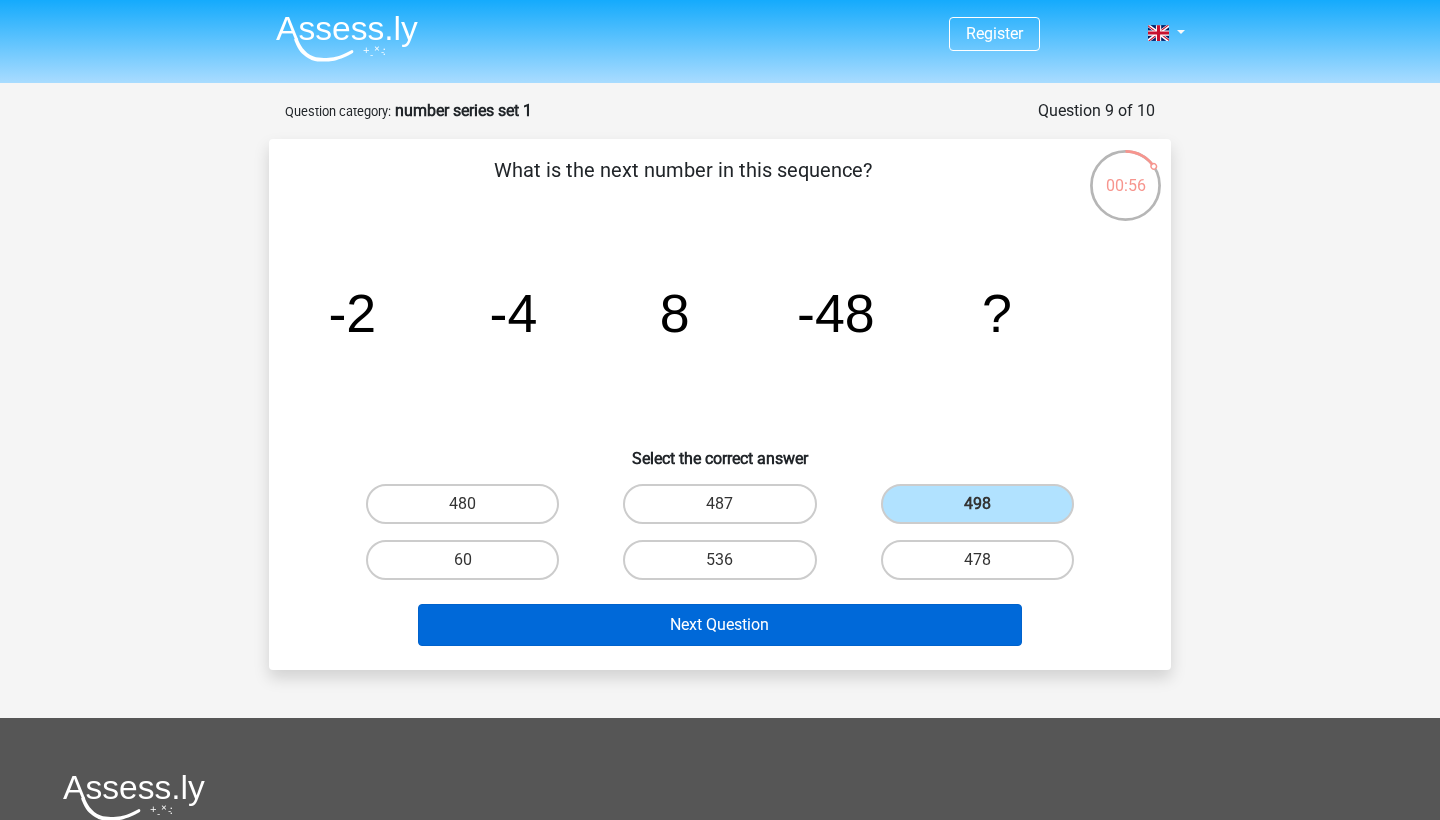 click on "Next Question" at bounding box center (720, 625) 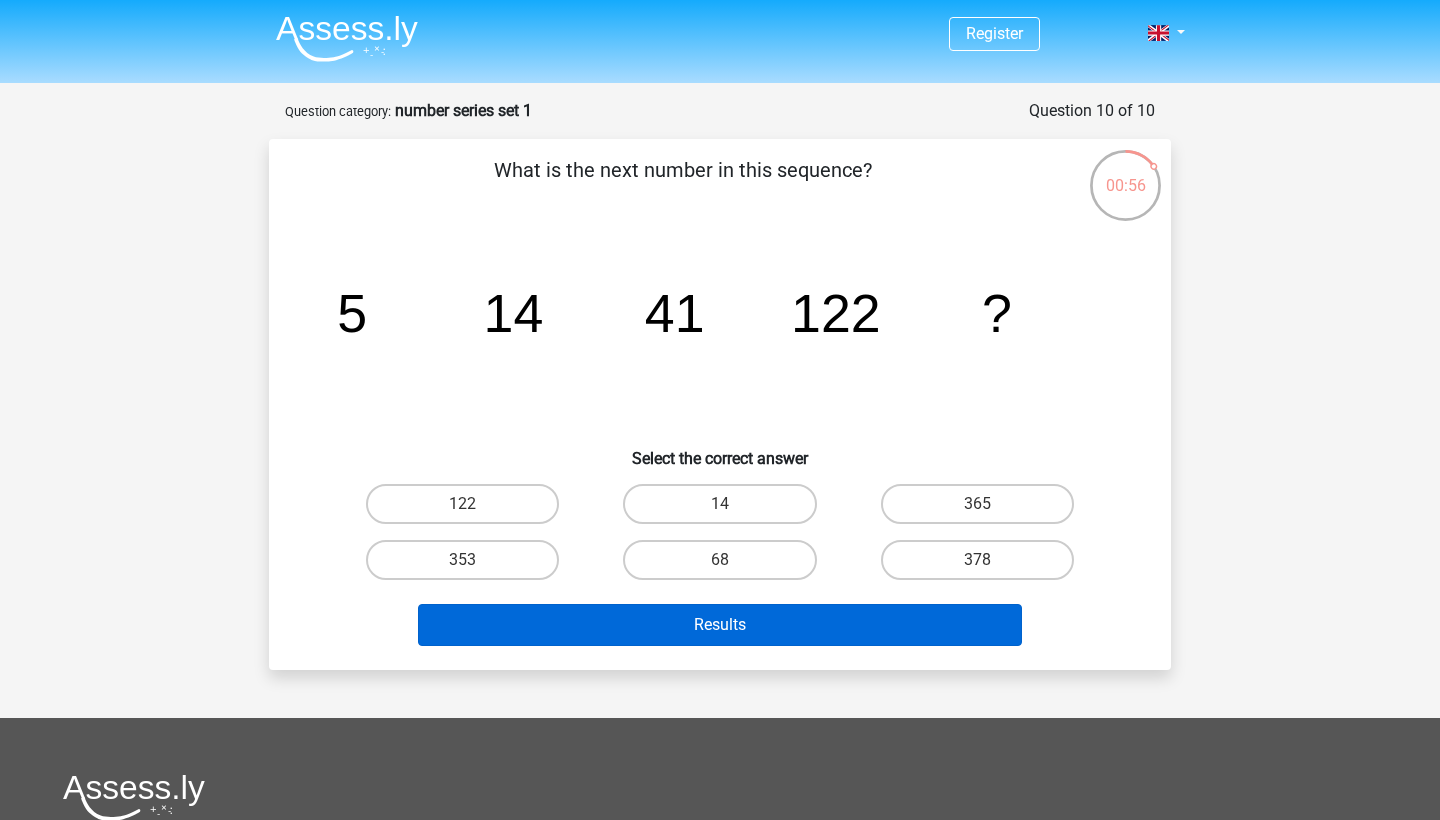 scroll, scrollTop: 100, scrollLeft: 0, axis: vertical 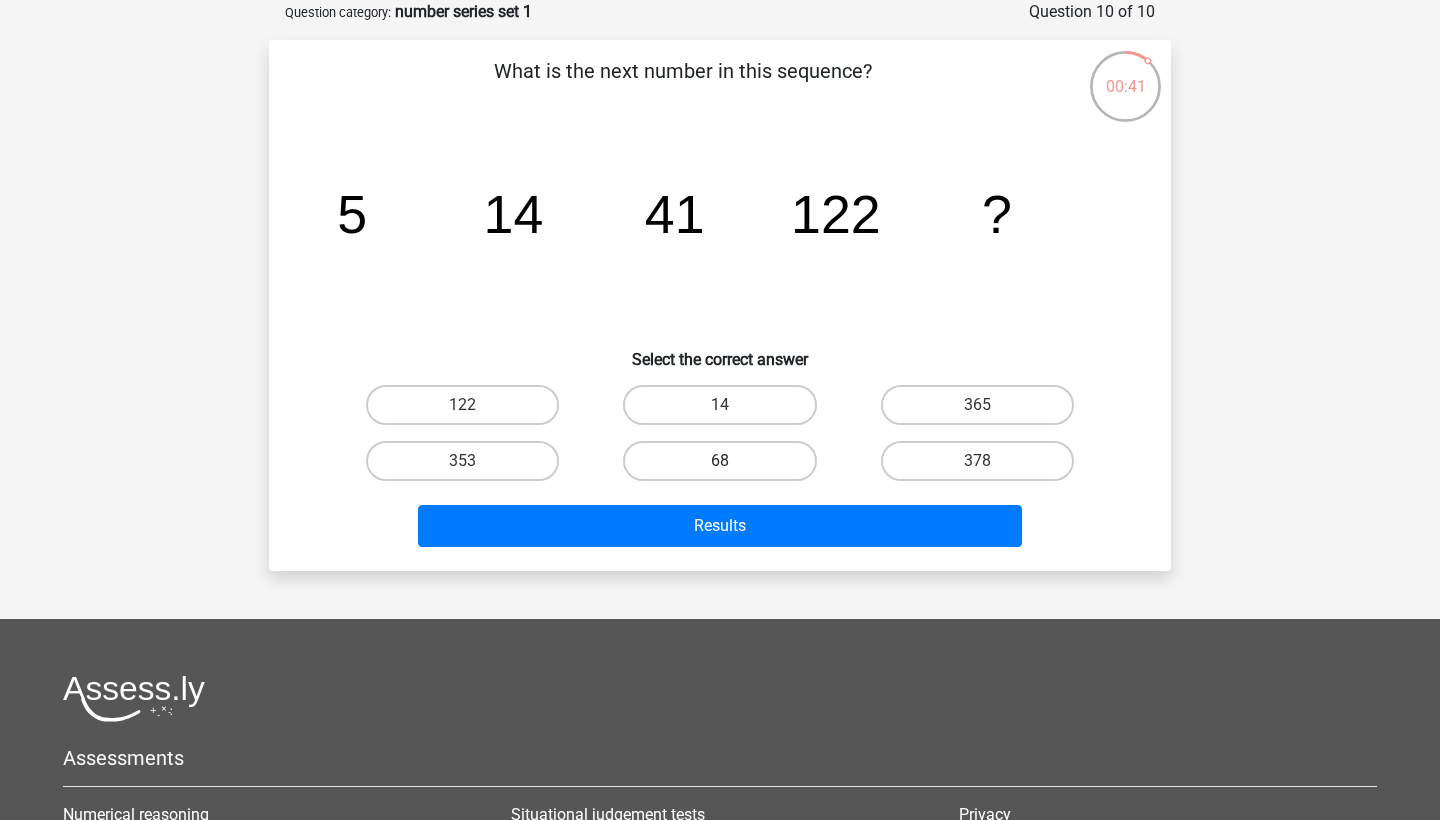 click on "68" at bounding box center [719, 461] 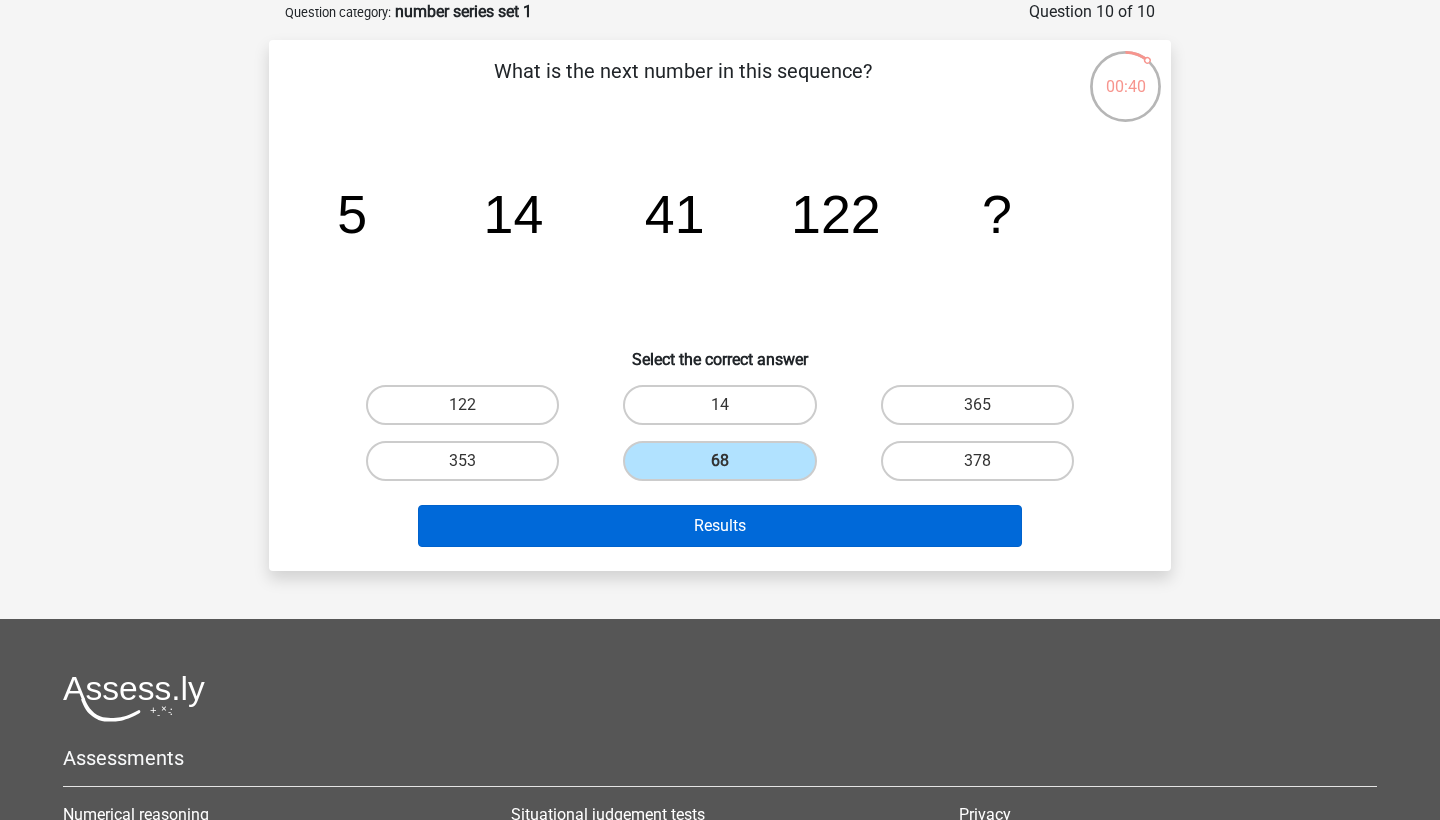 click on "Results" at bounding box center [720, 526] 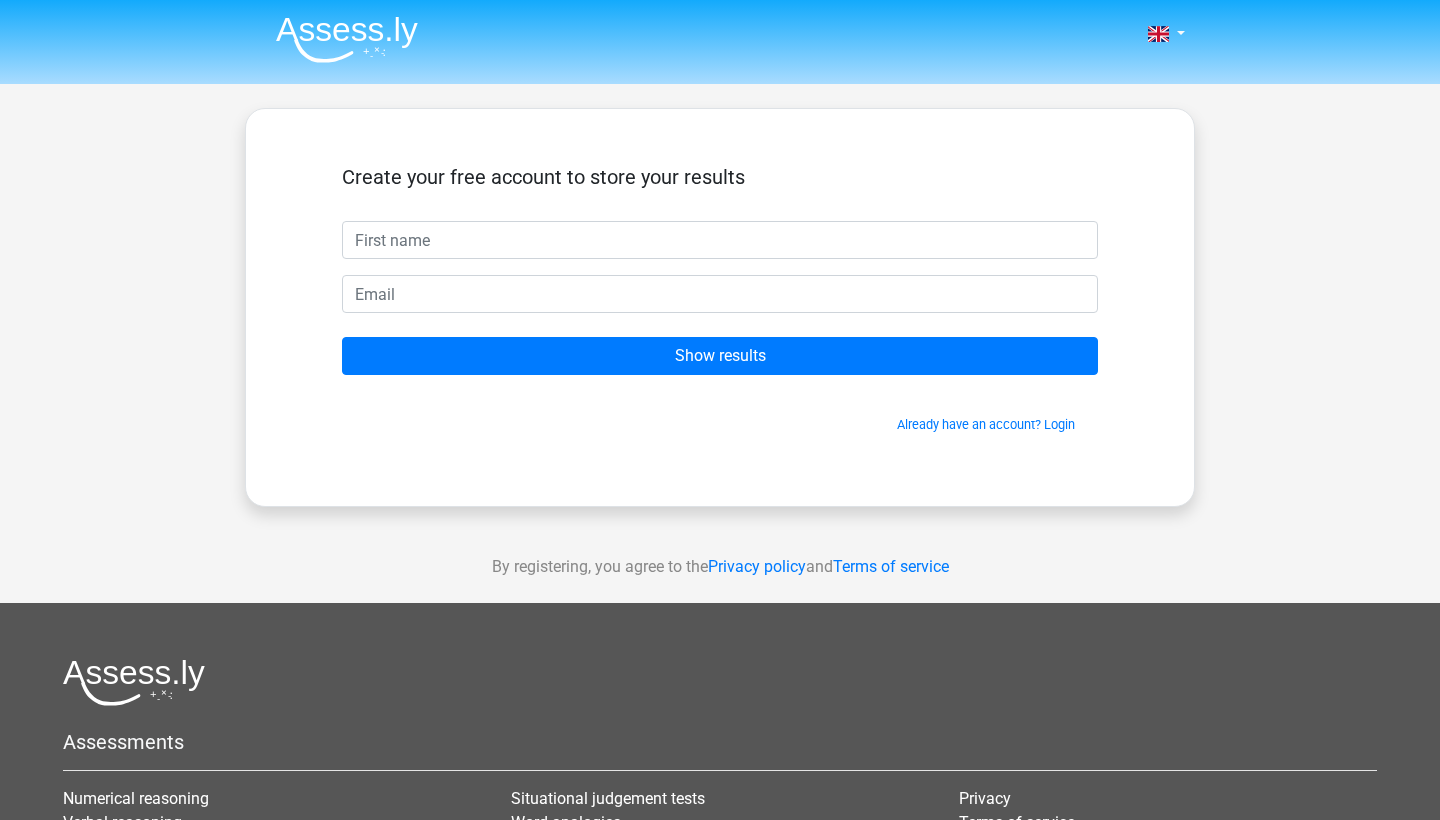 scroll, scrollTop: 0, scrollLeft: 0, axis: both 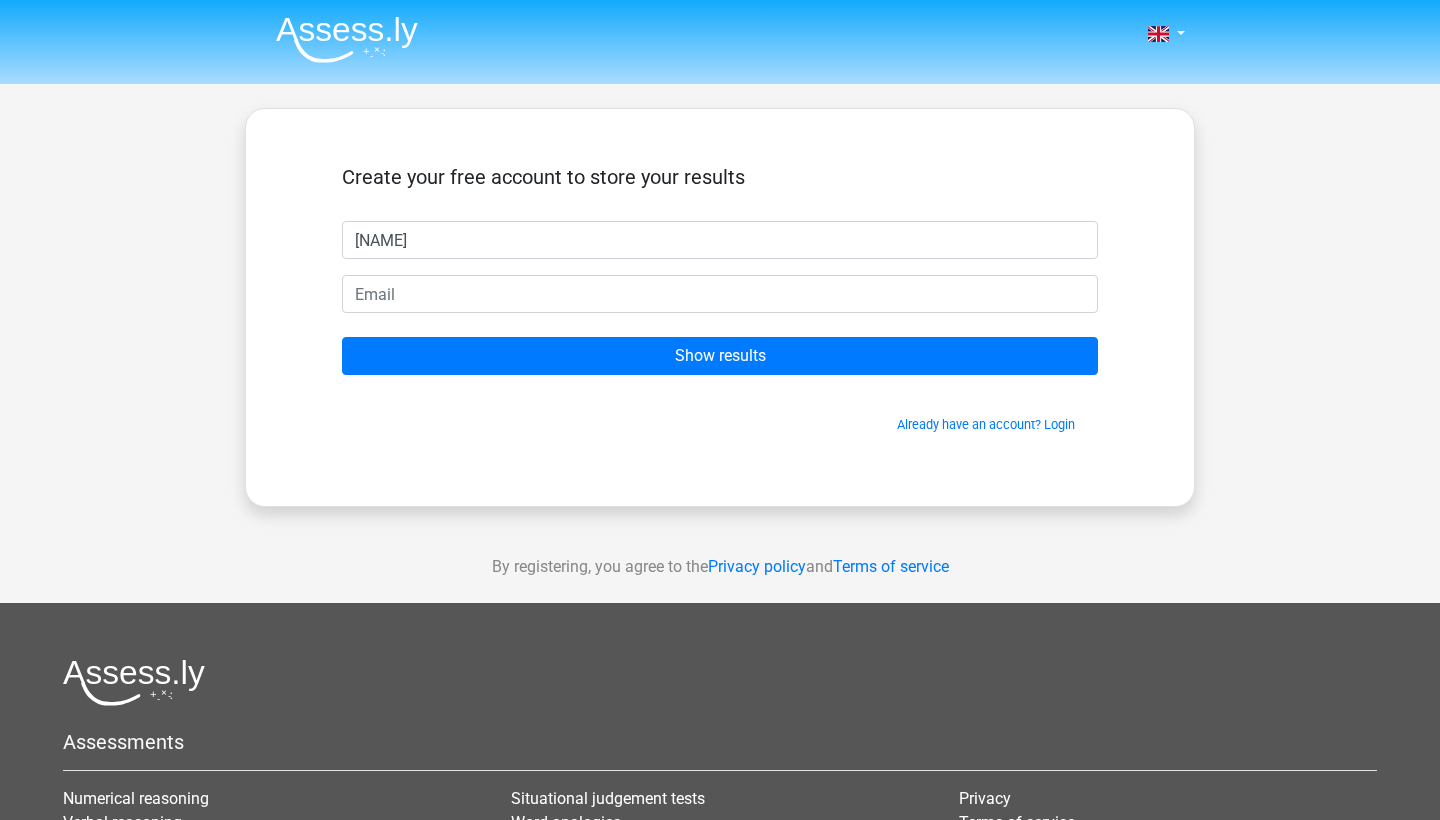 type on "[NAME]" 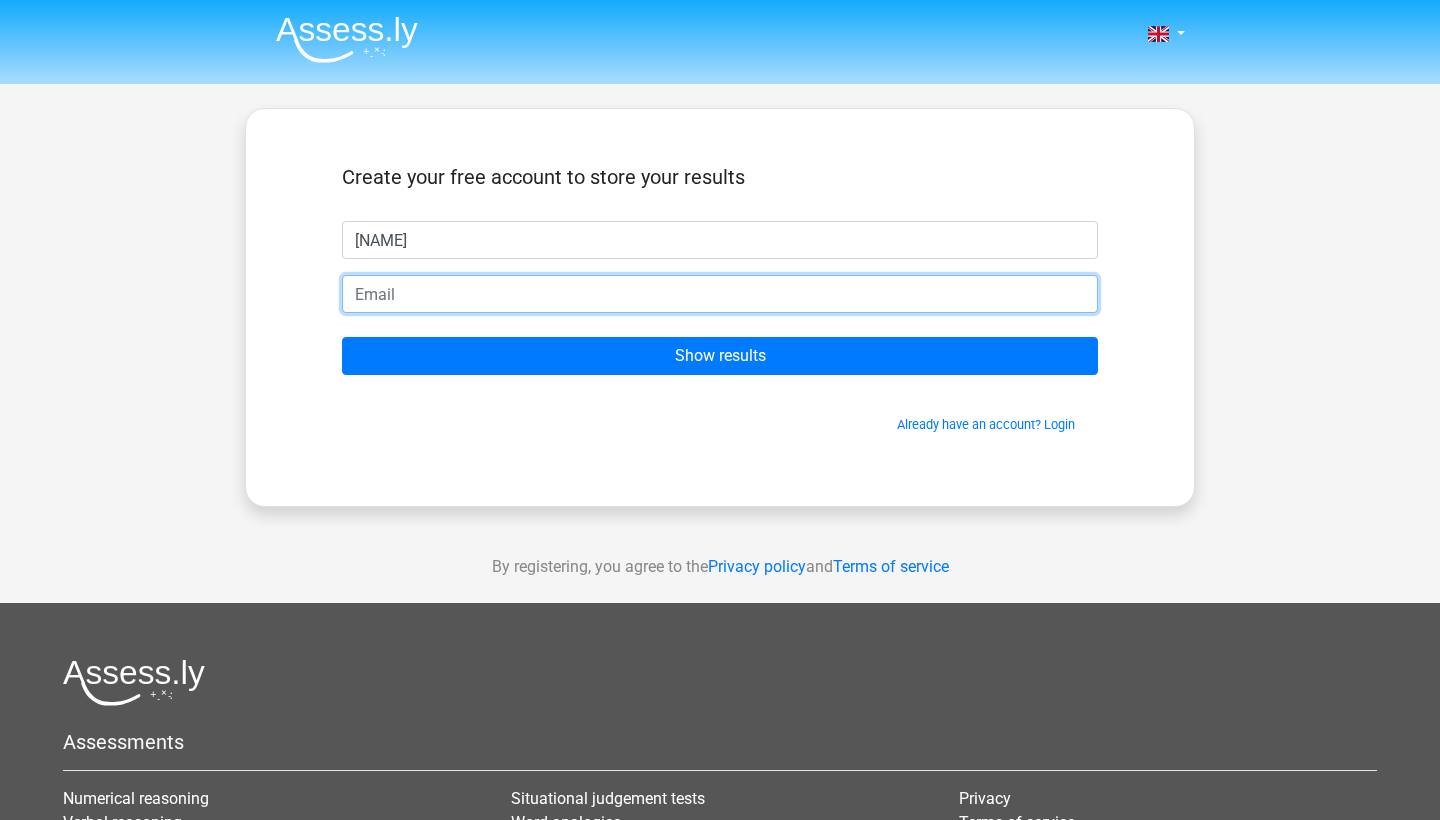 type on "[USERNAME]@[EXAMPLE.COM]" 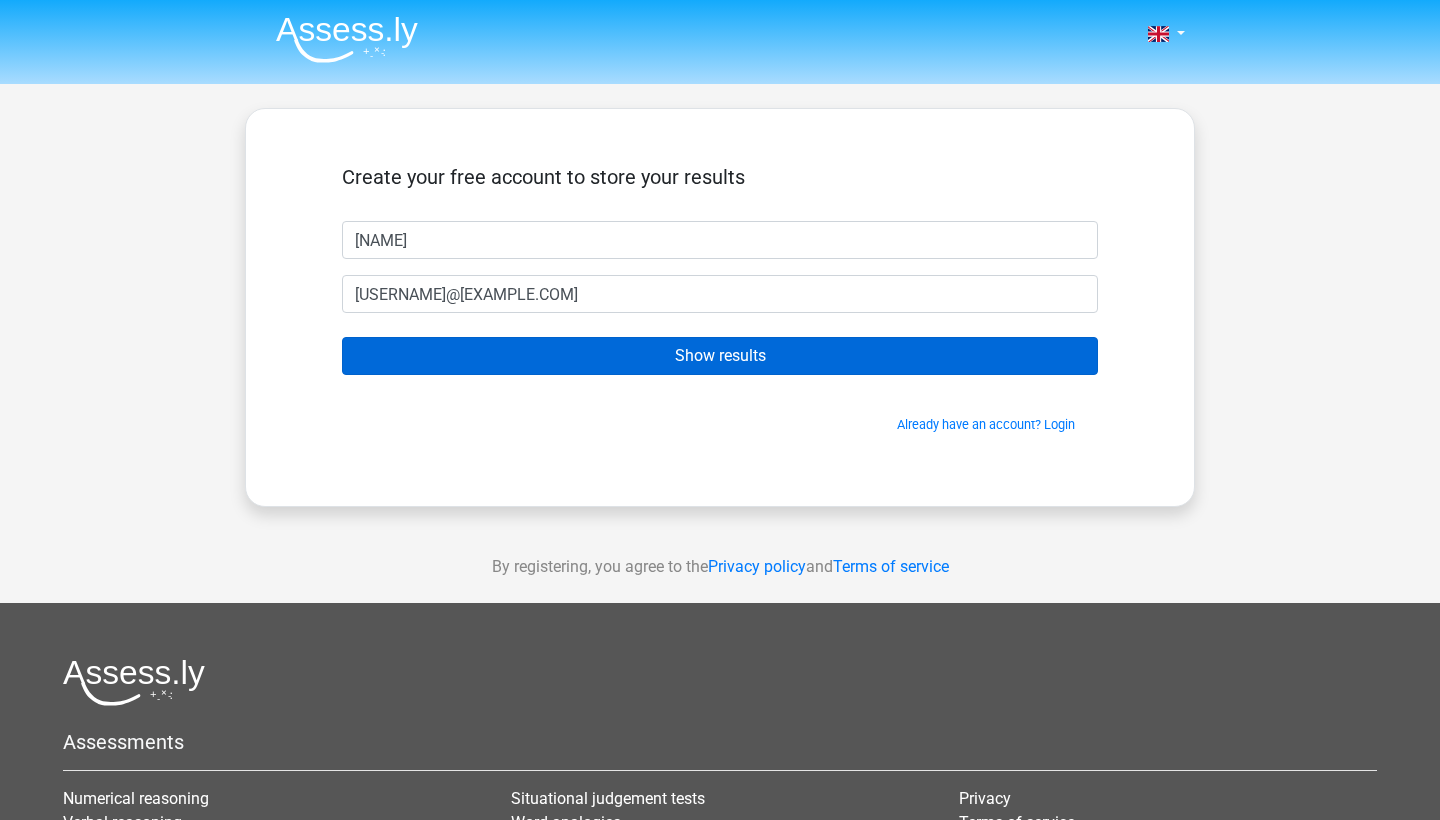 click on "Show results" at bounding box center (720, 356) 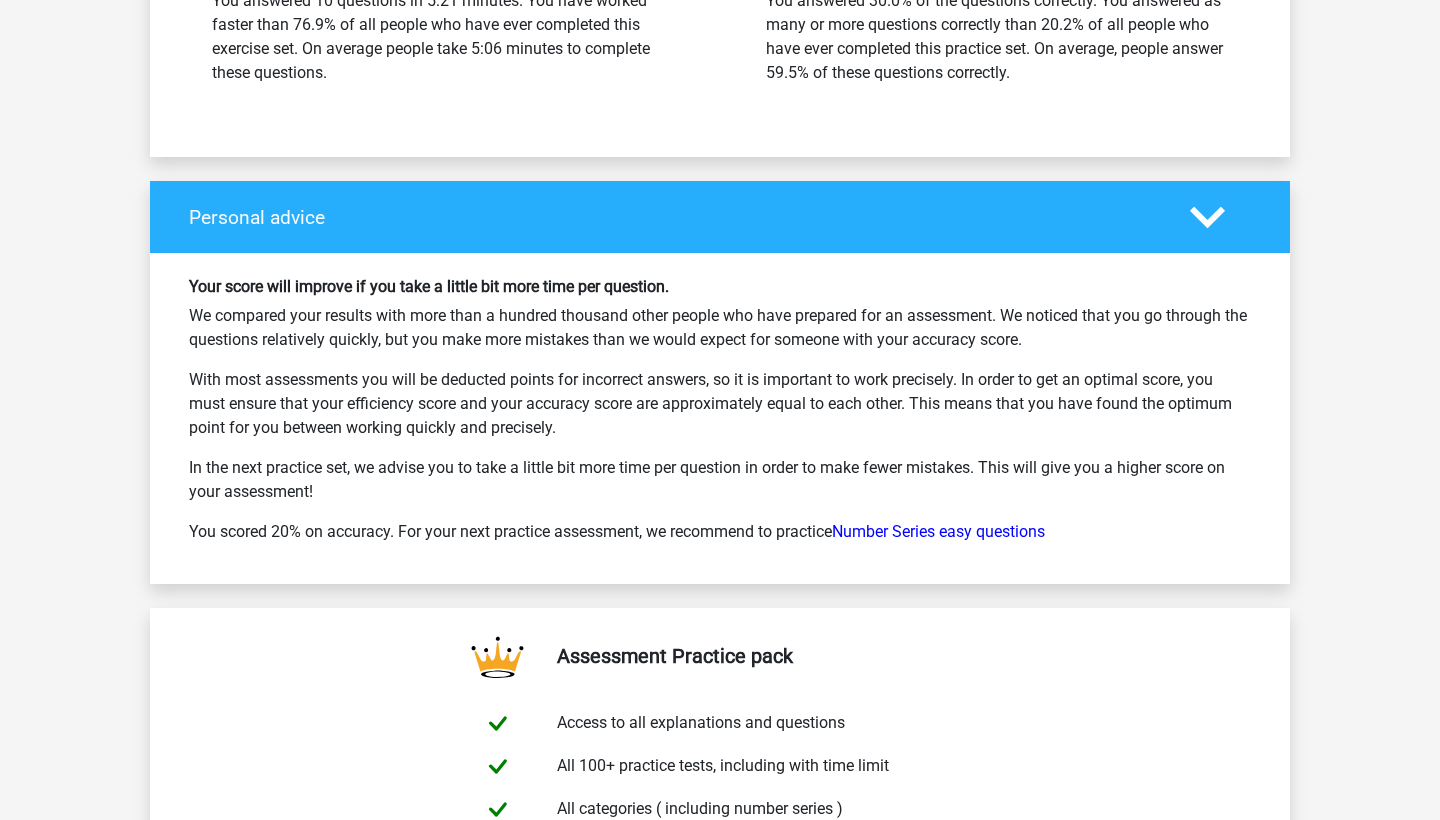 scroll, scrollTop: 3070, scrollLeft: 0, axis: vertical 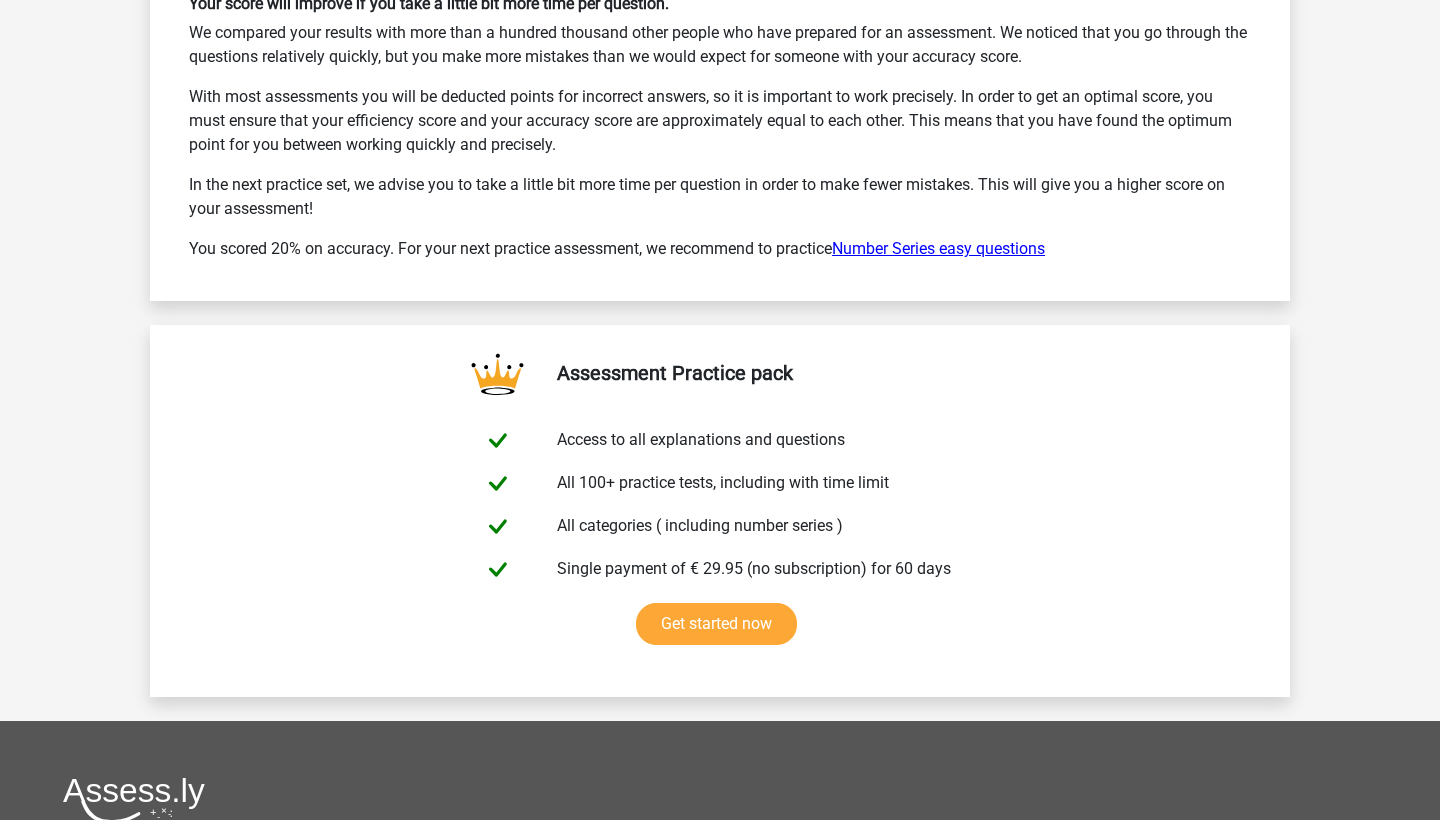click on "Number Series easy questions" at bounding box center [938, 248] 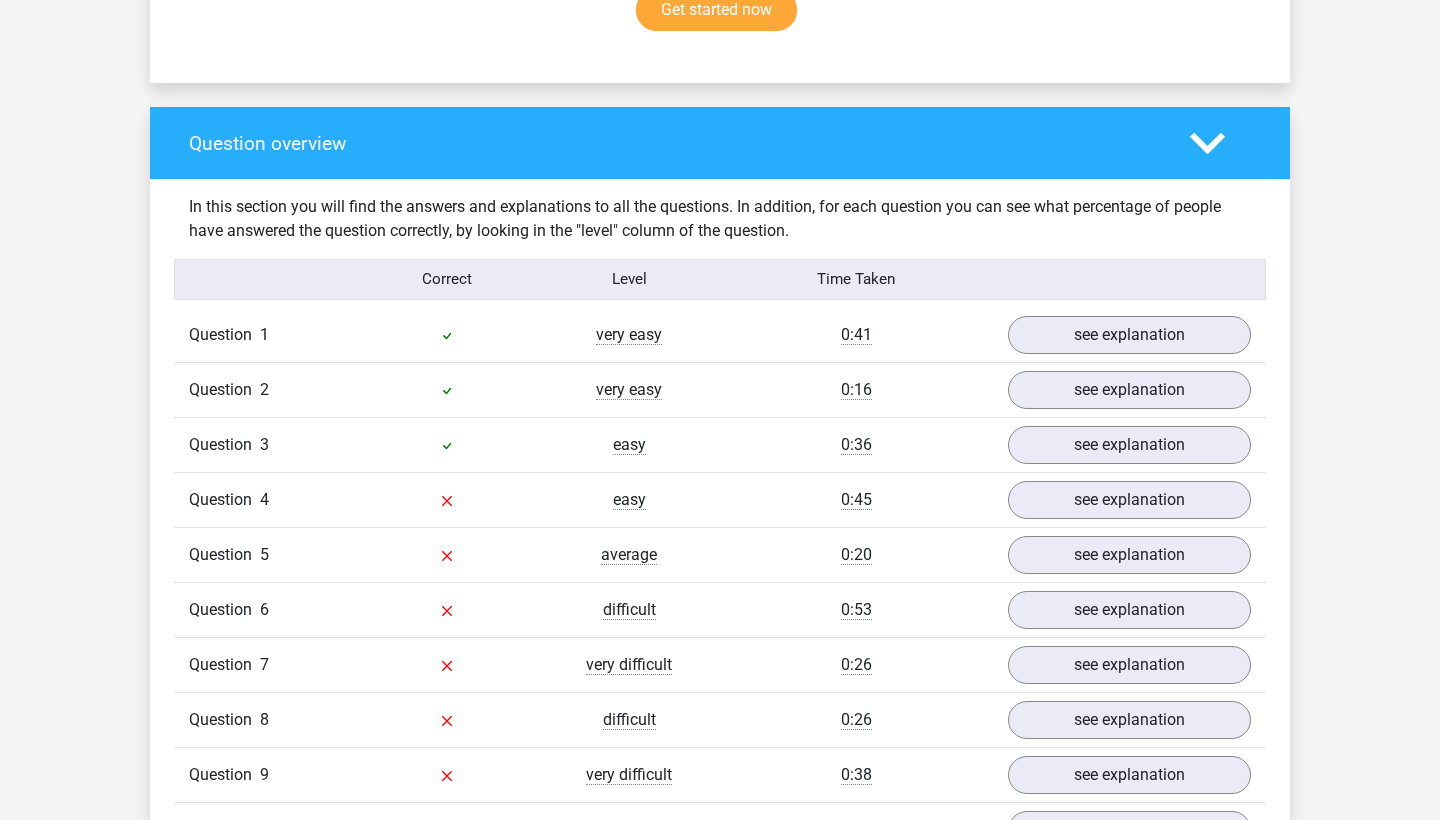 scroll, scrollTop: 1374, scrollLeft: 0, axis: vertical 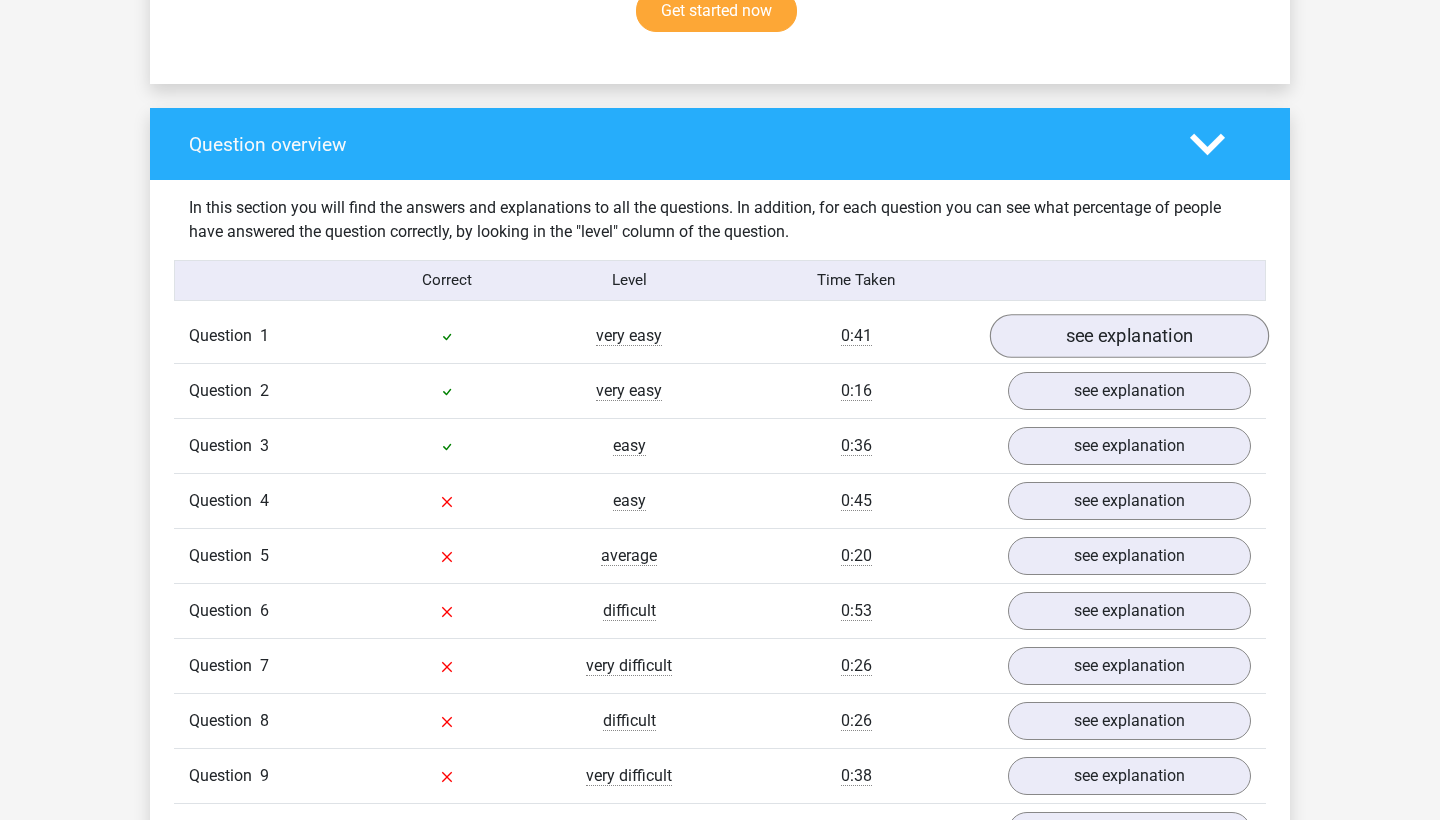 click on "see explanation" at bounding box center (1129, 336) 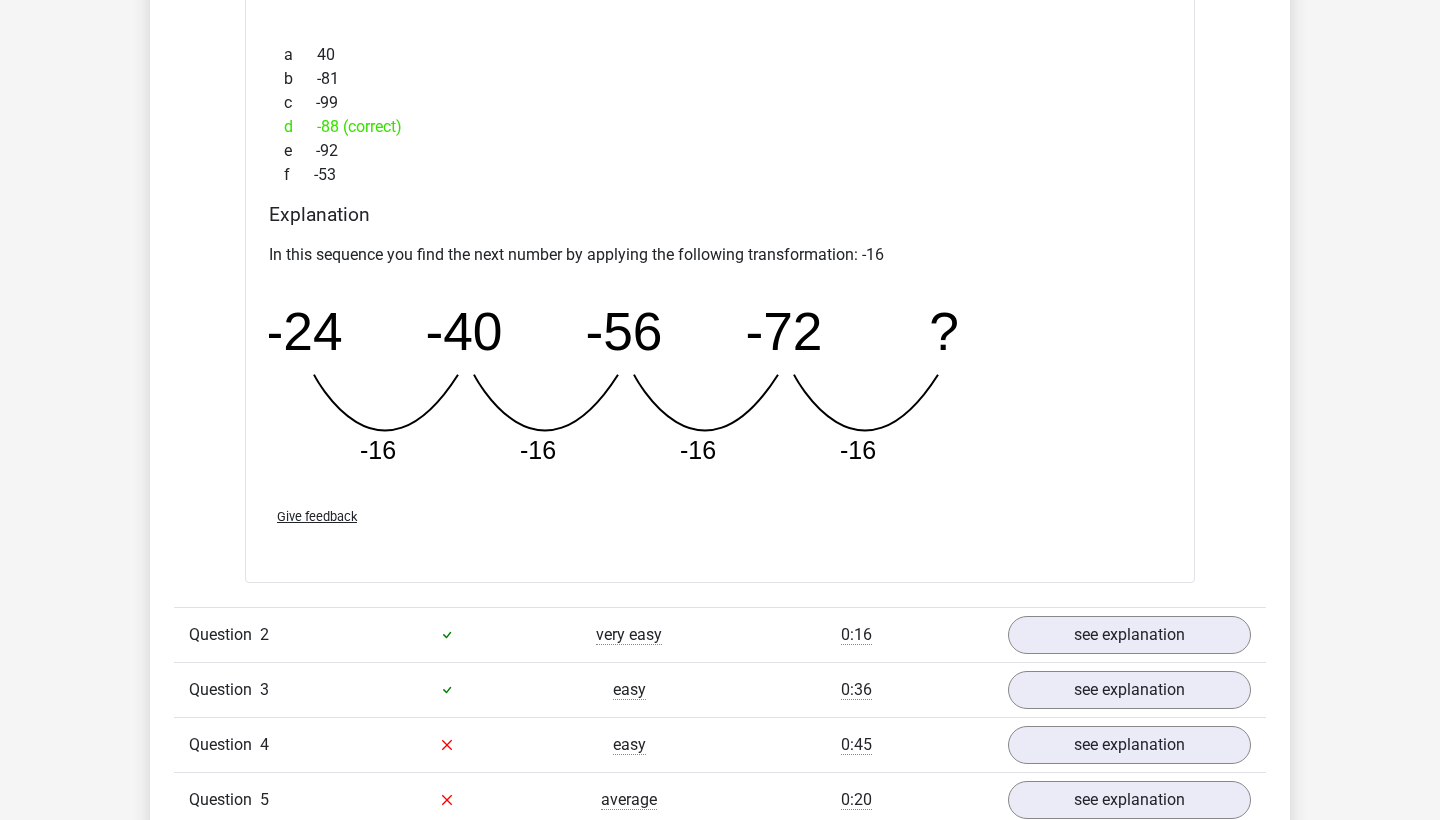 scroll, scrollTop: 2019, scrollLeft: 0, axis: vertical 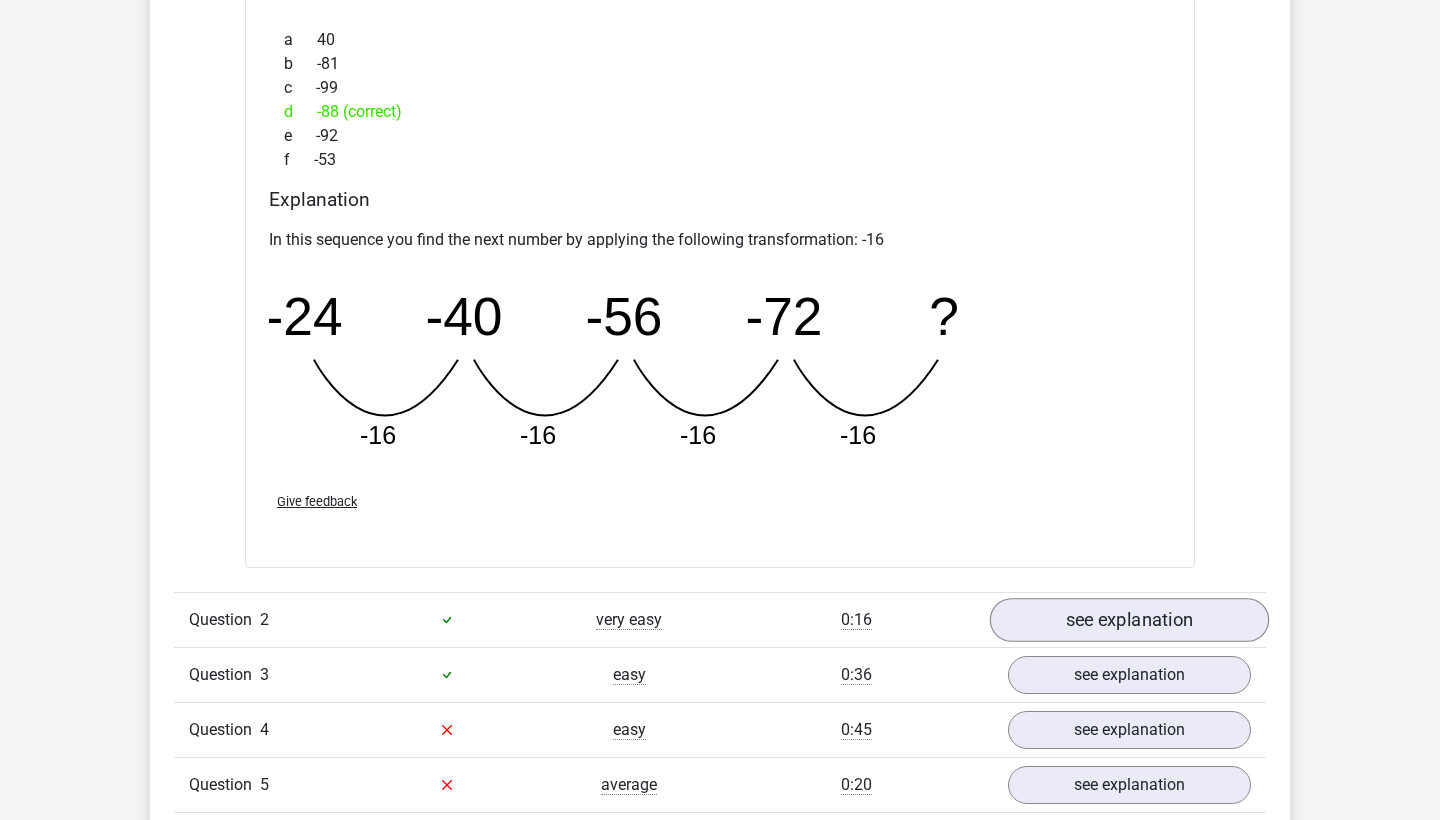click on "see explanation" at bounding box center (1129, 620) 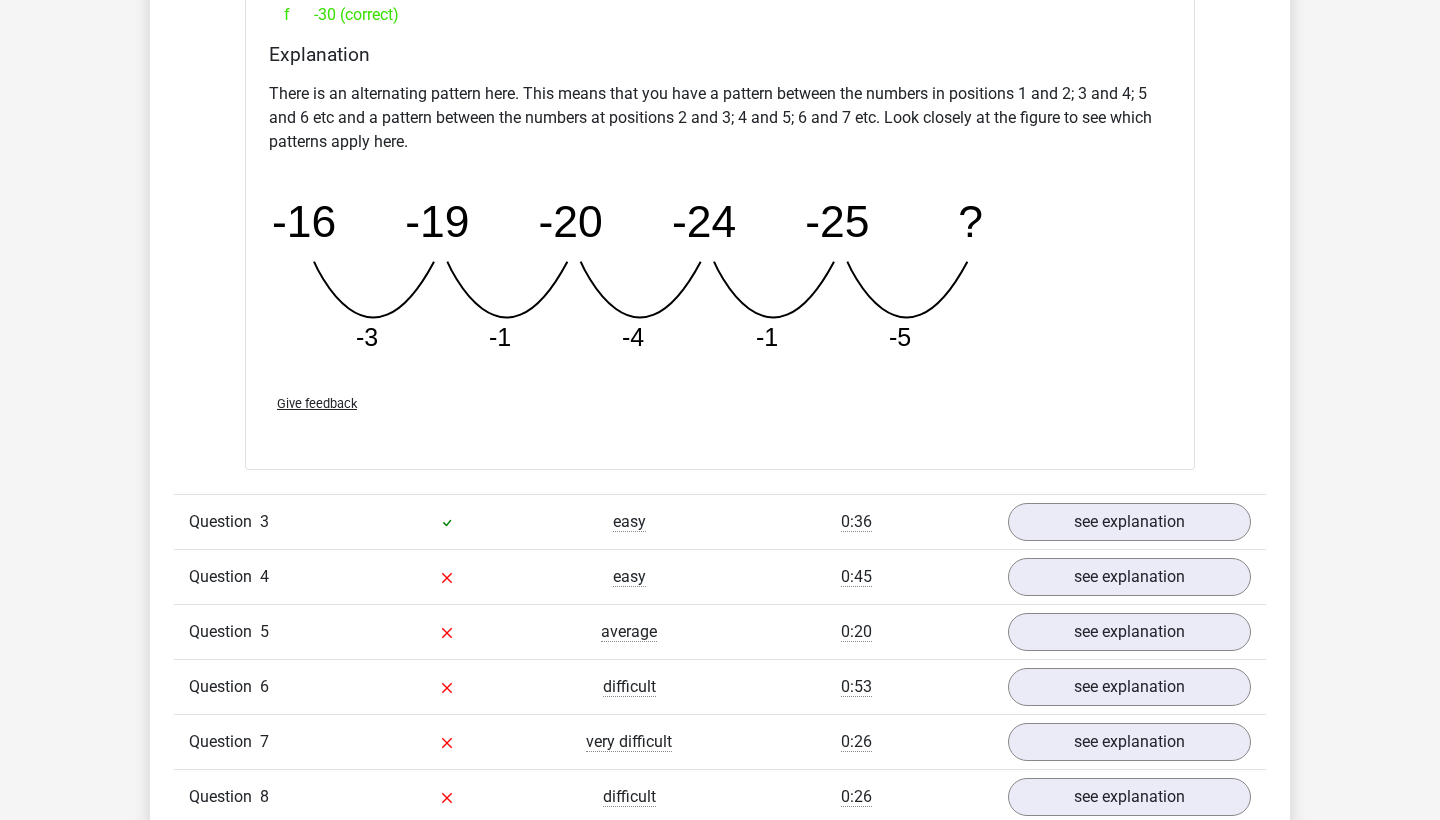 scroll, scrollTop: 3106, scrollLeft: 0, axis: vertical 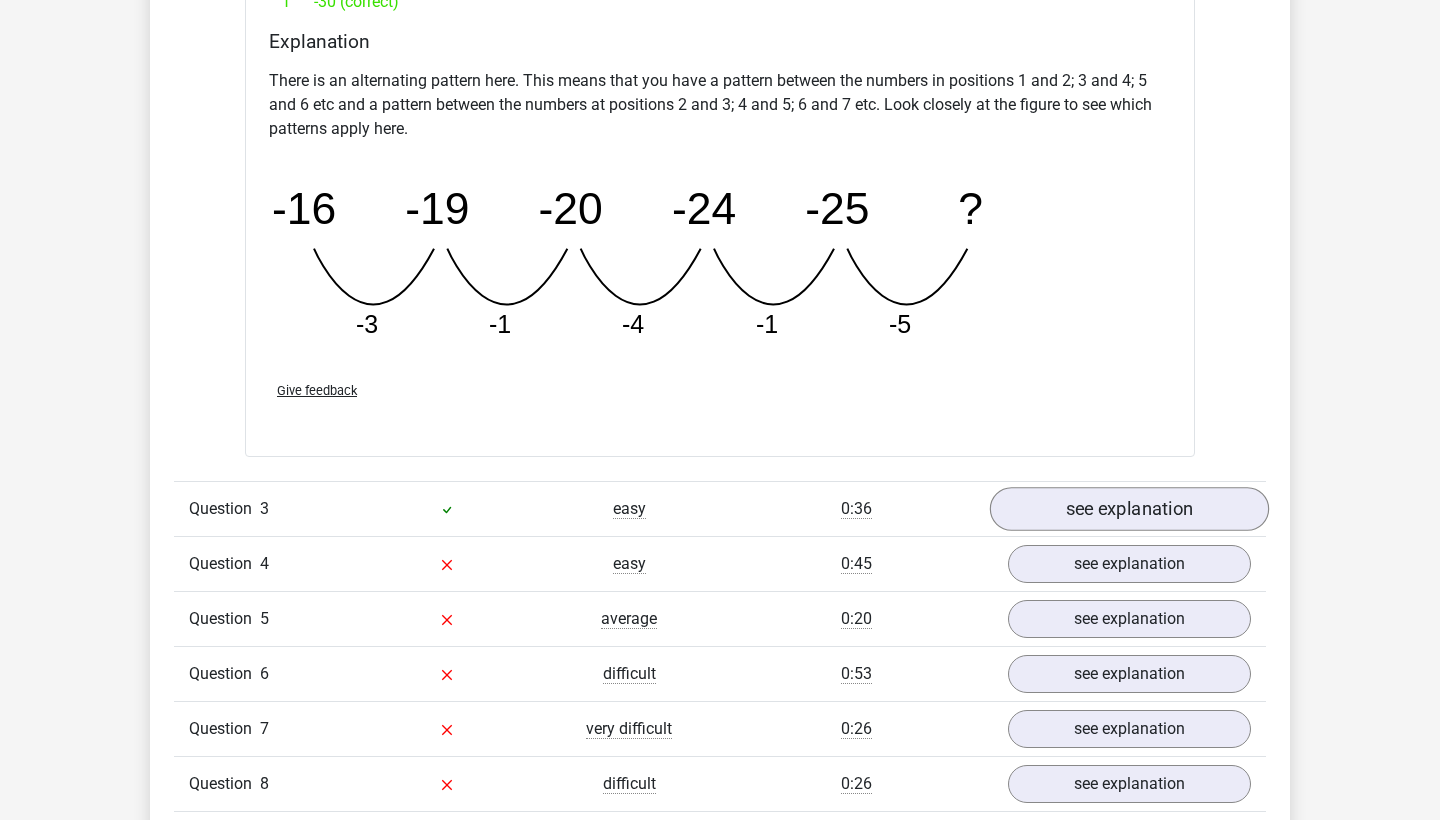 click on "see explanation" at bounding box center (1129, 510) 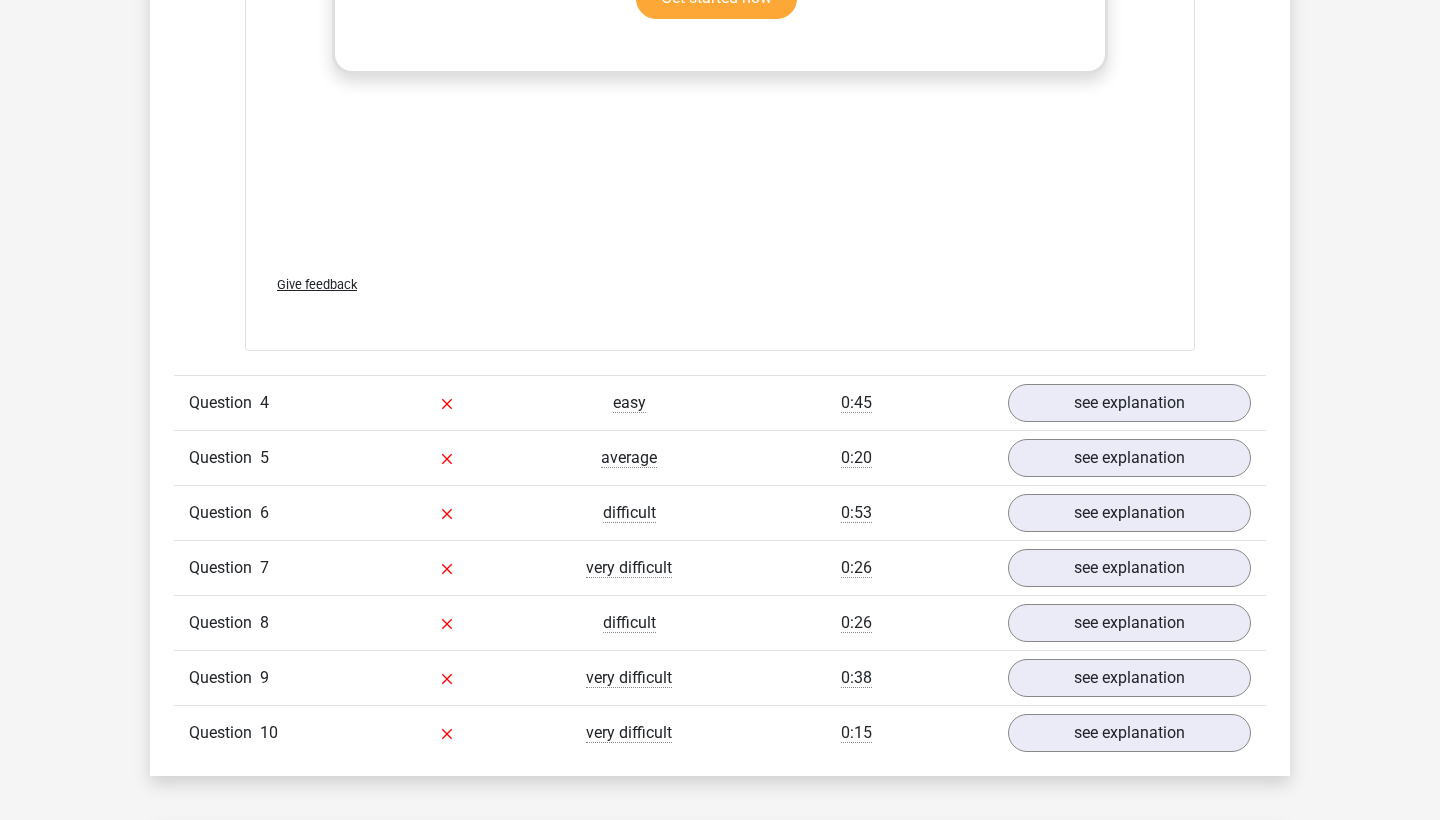 scroll, scrollTop: 4505, scrollLeft: 0, axis: vertical 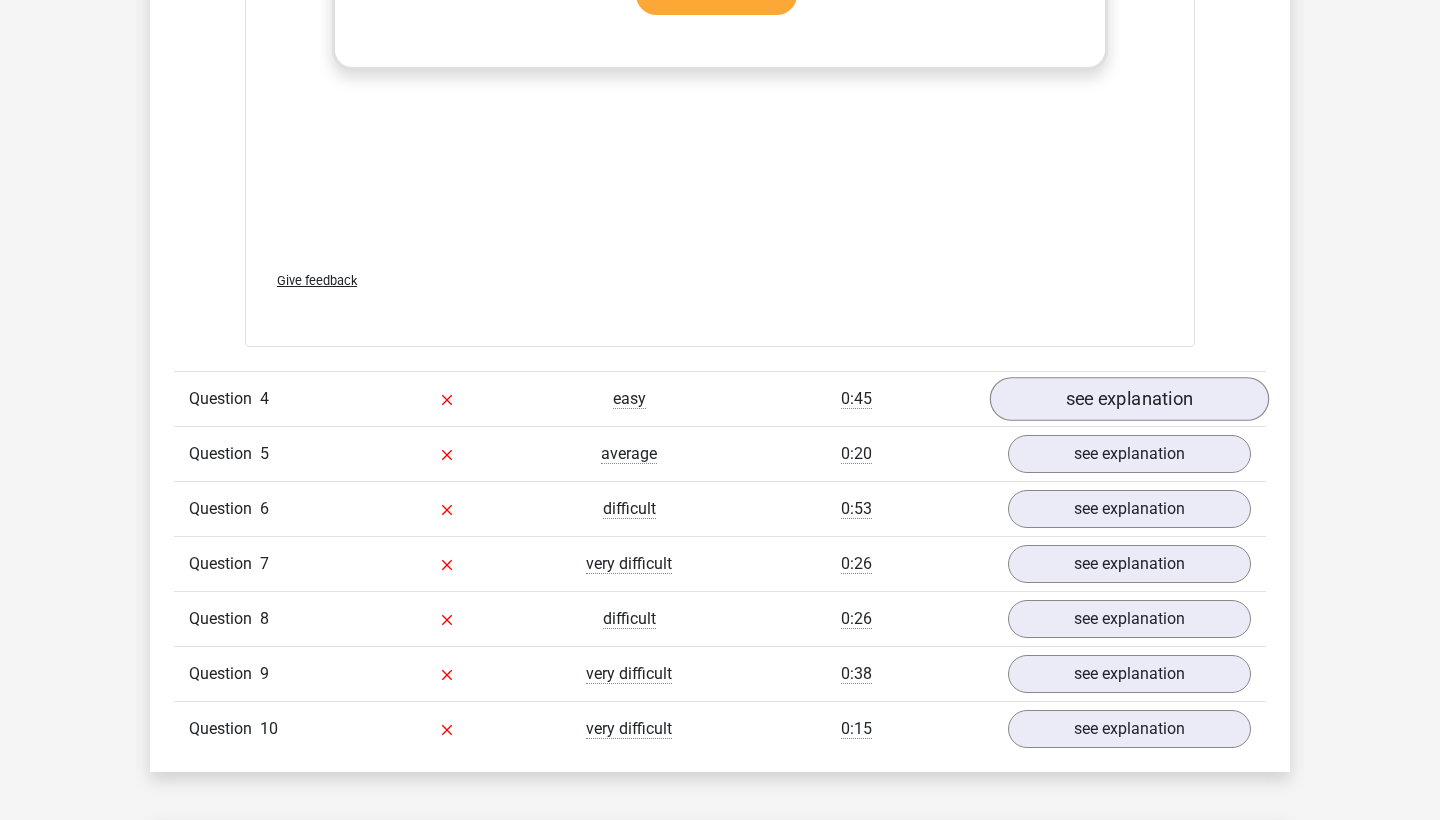 click on "see explanation" at bounding box center (1129, 399) 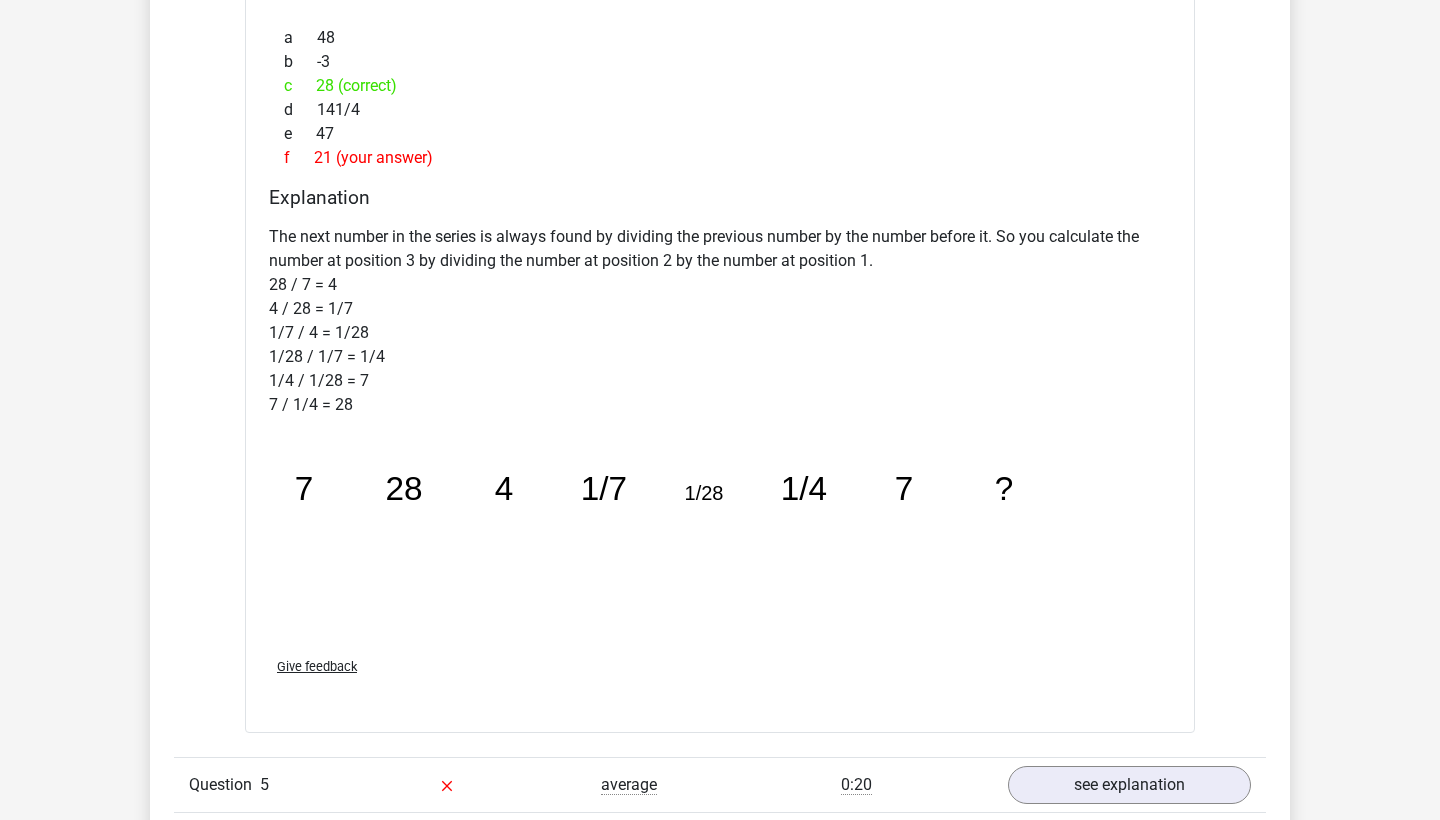 scroll, scrollTop: 5224, scrollLeft: 0, axis: vertical 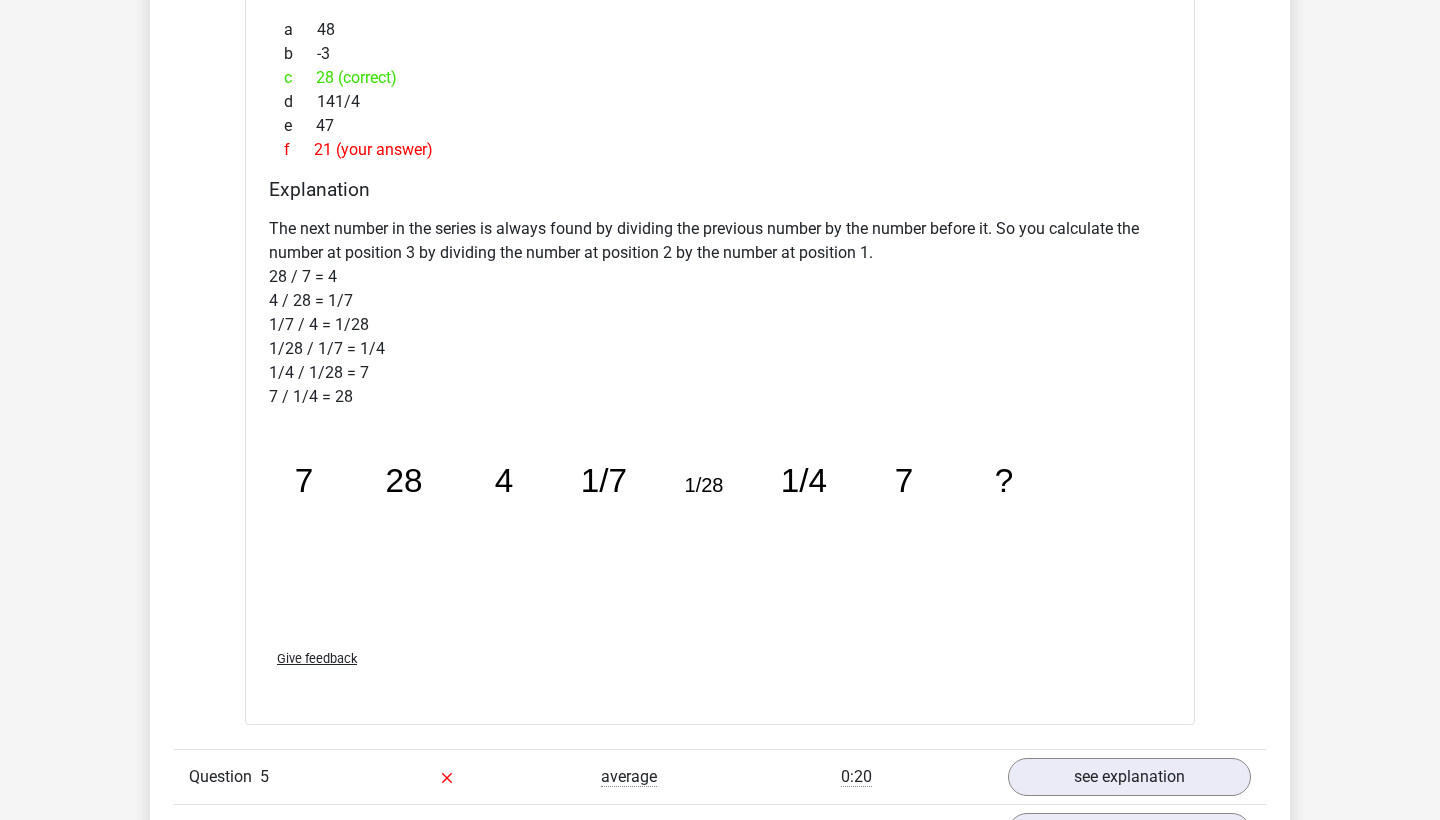 click on "image/svg+xml
7
28
4
1/7
1/28
1/4
7
?" 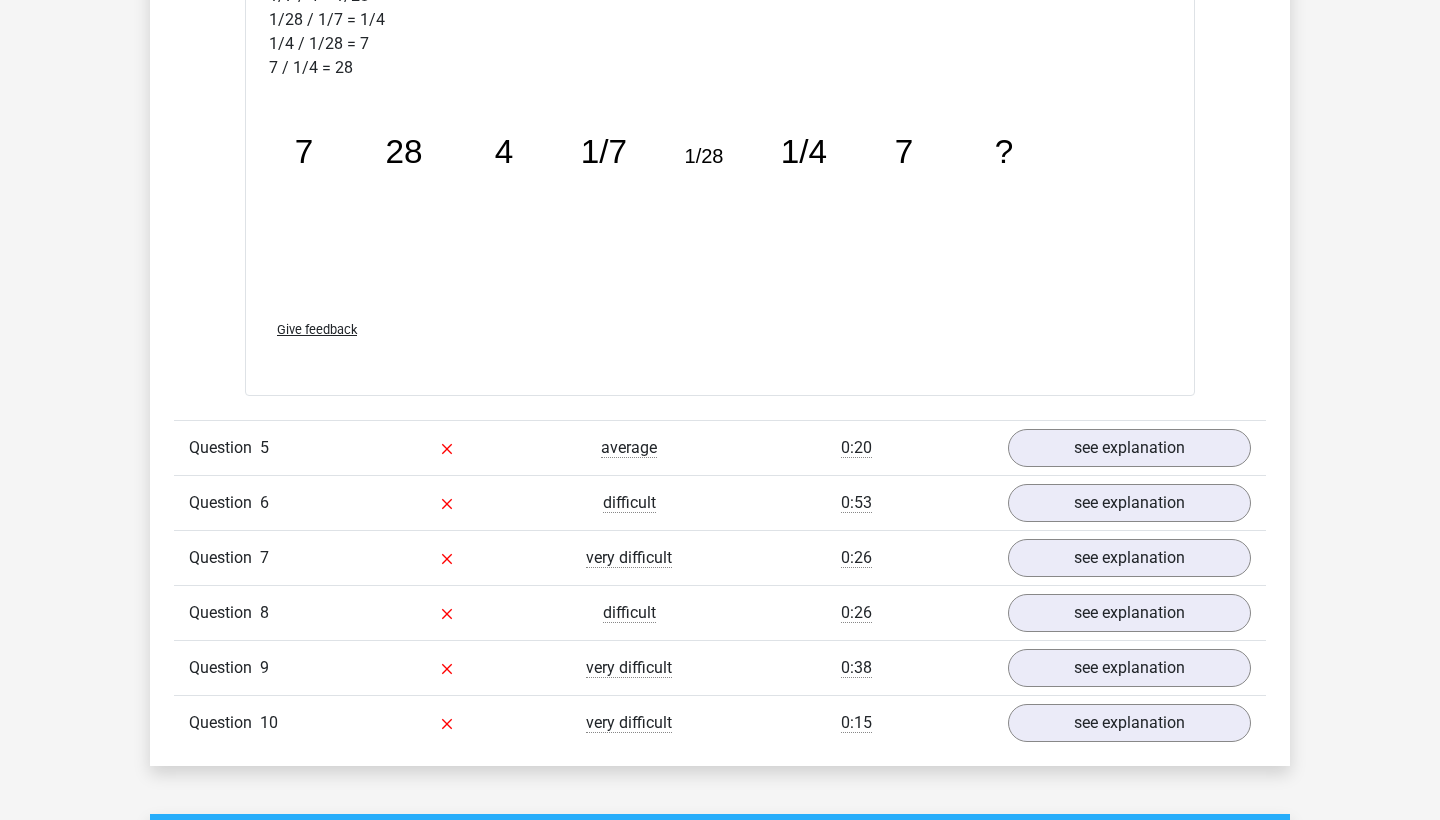 scroll, scrollTop: 5554, scrollLeft: 0, axis: vertical 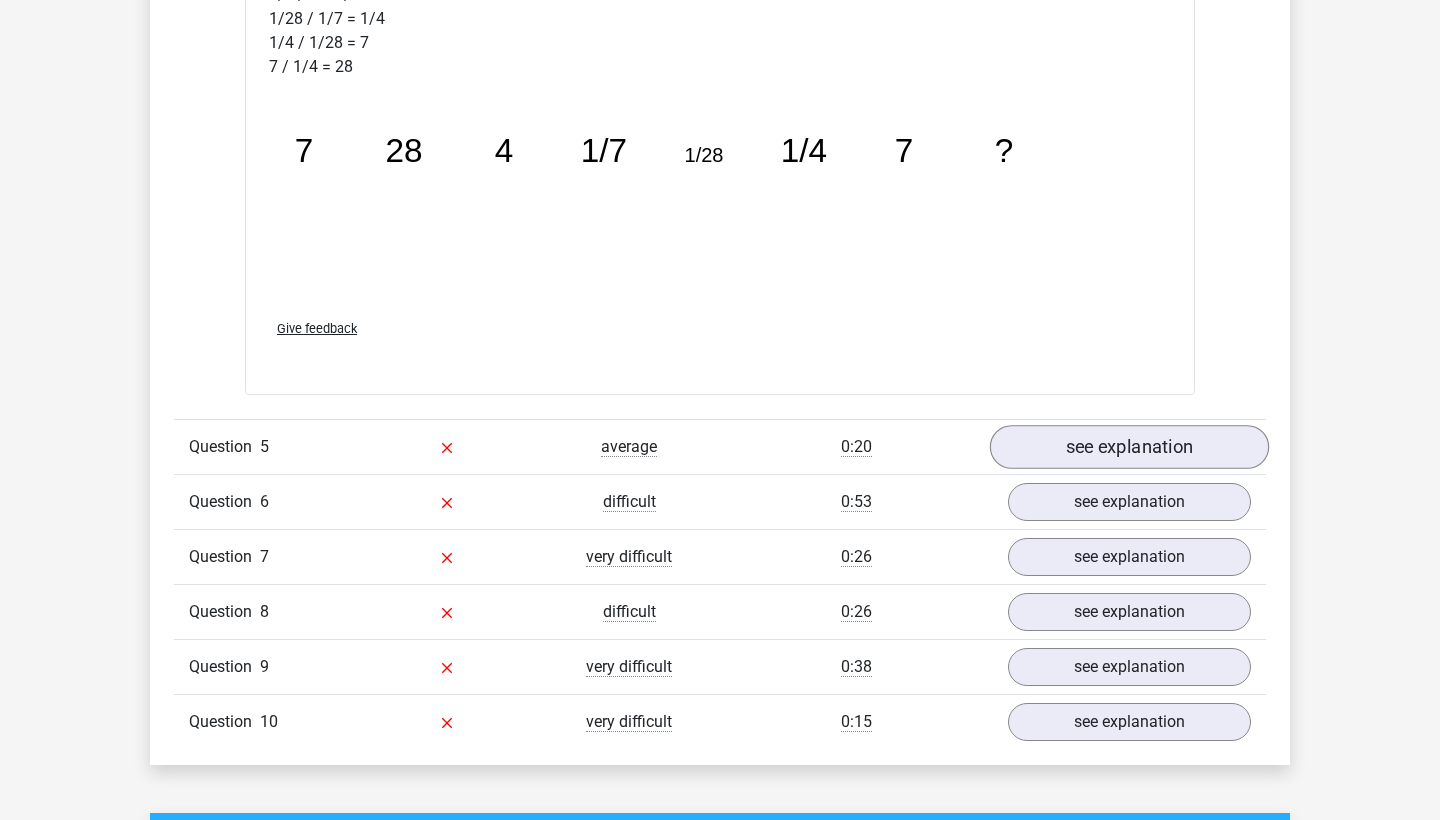 click on "see explanation" at bounding box center [1129, 447] 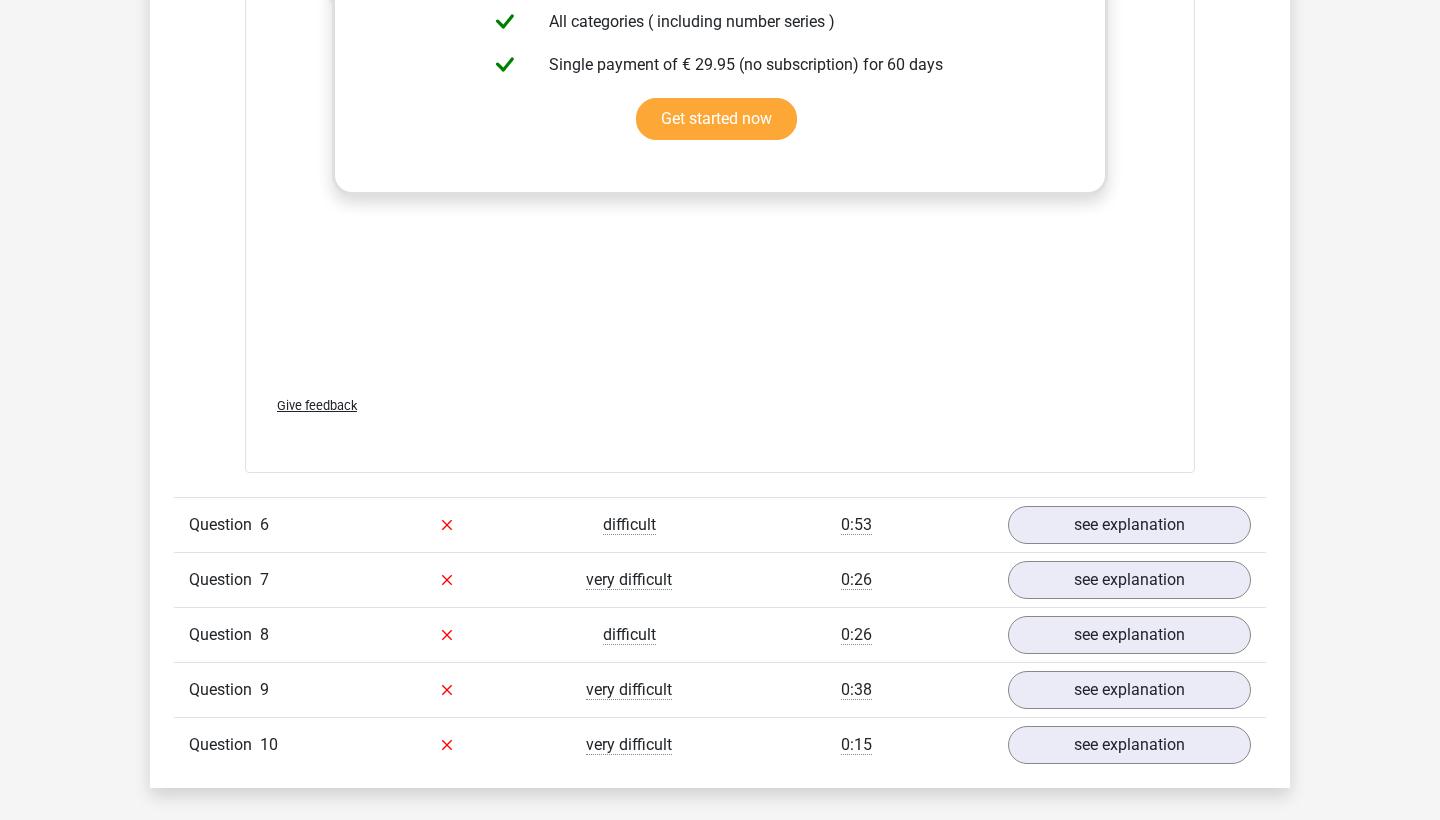 scroll, scrollTop: 6966, scrollLeft: 0, axis: vertical 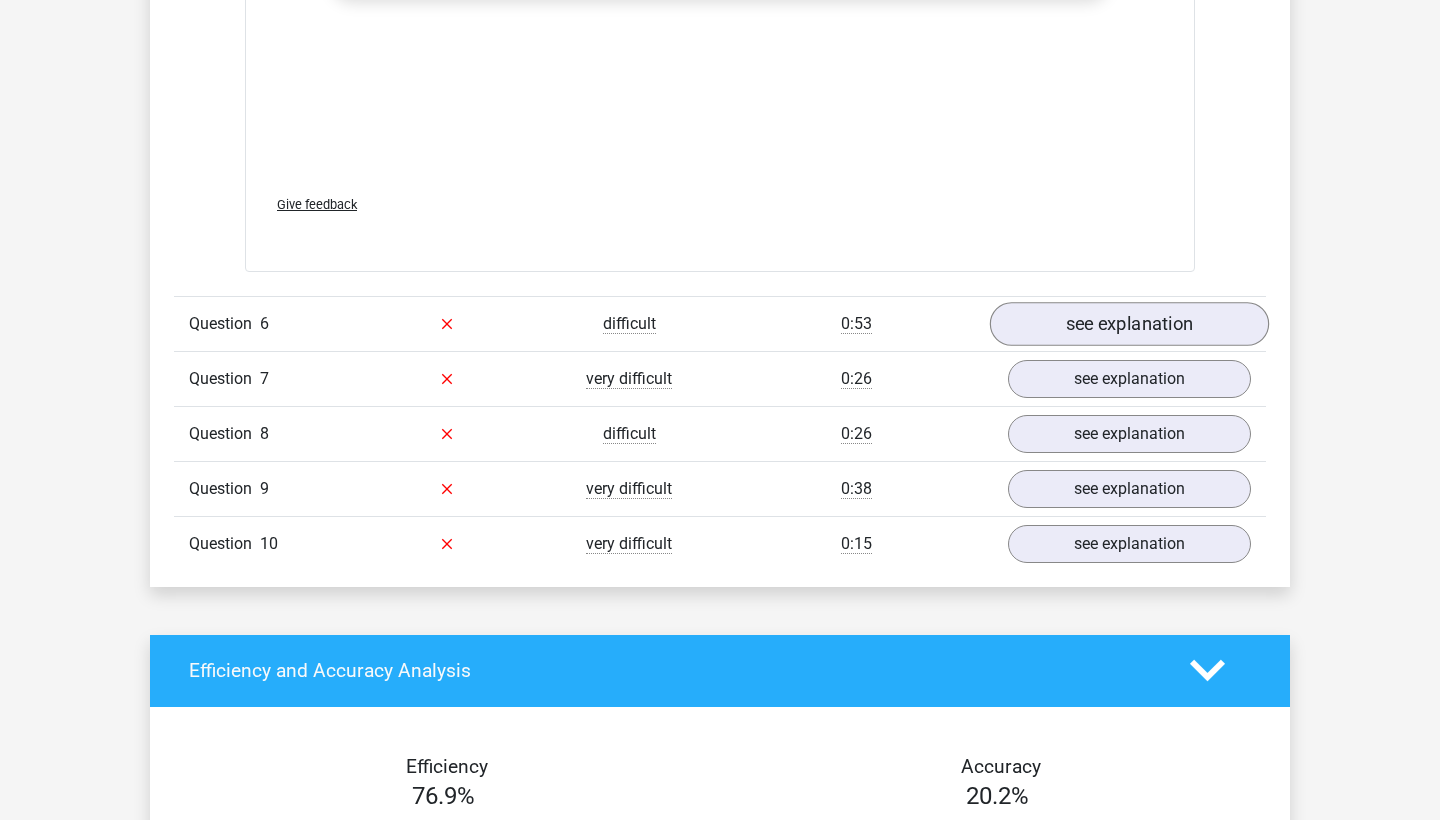 click on "see explanation" at bounding box center [1129, 324] 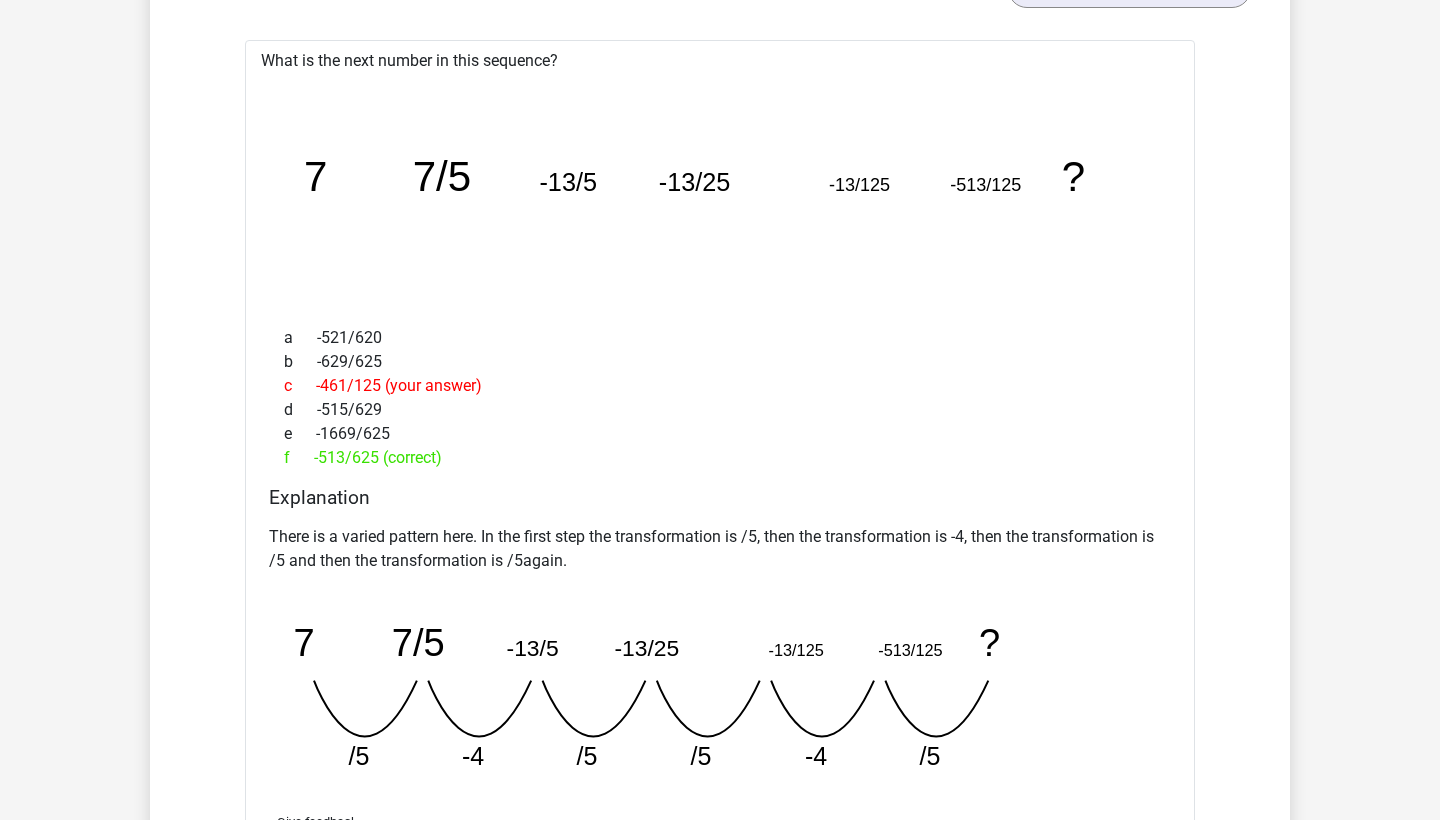 scroll, scrollTop: 7312, scrollLeft: 0, axis: vertical 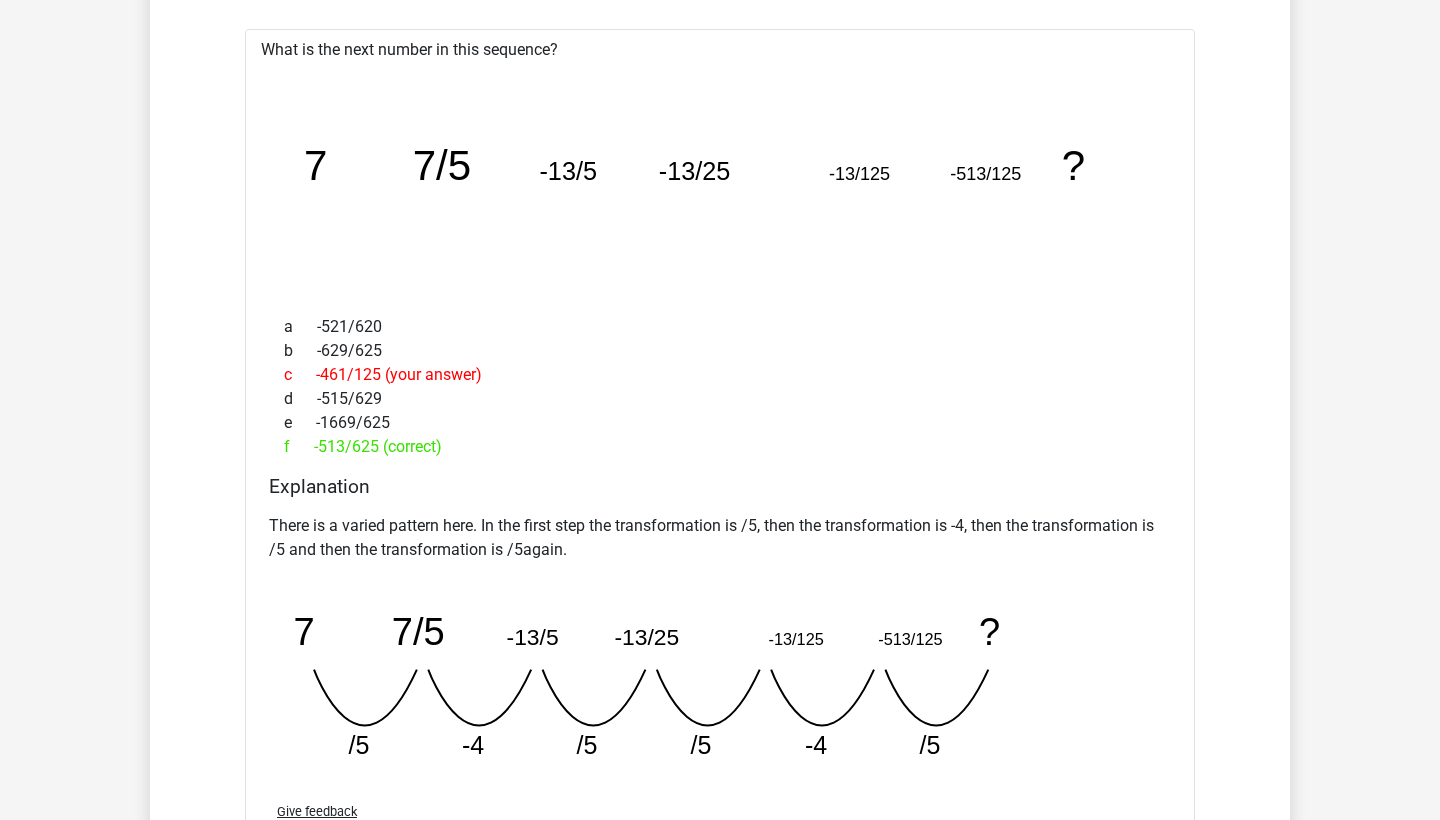 click on "There is a varied pattern here. In the first step the transformation is /5, then the transformation is -4, then the transformation is /5 and then the transformation is /5again." at bounding box center (720, 538) 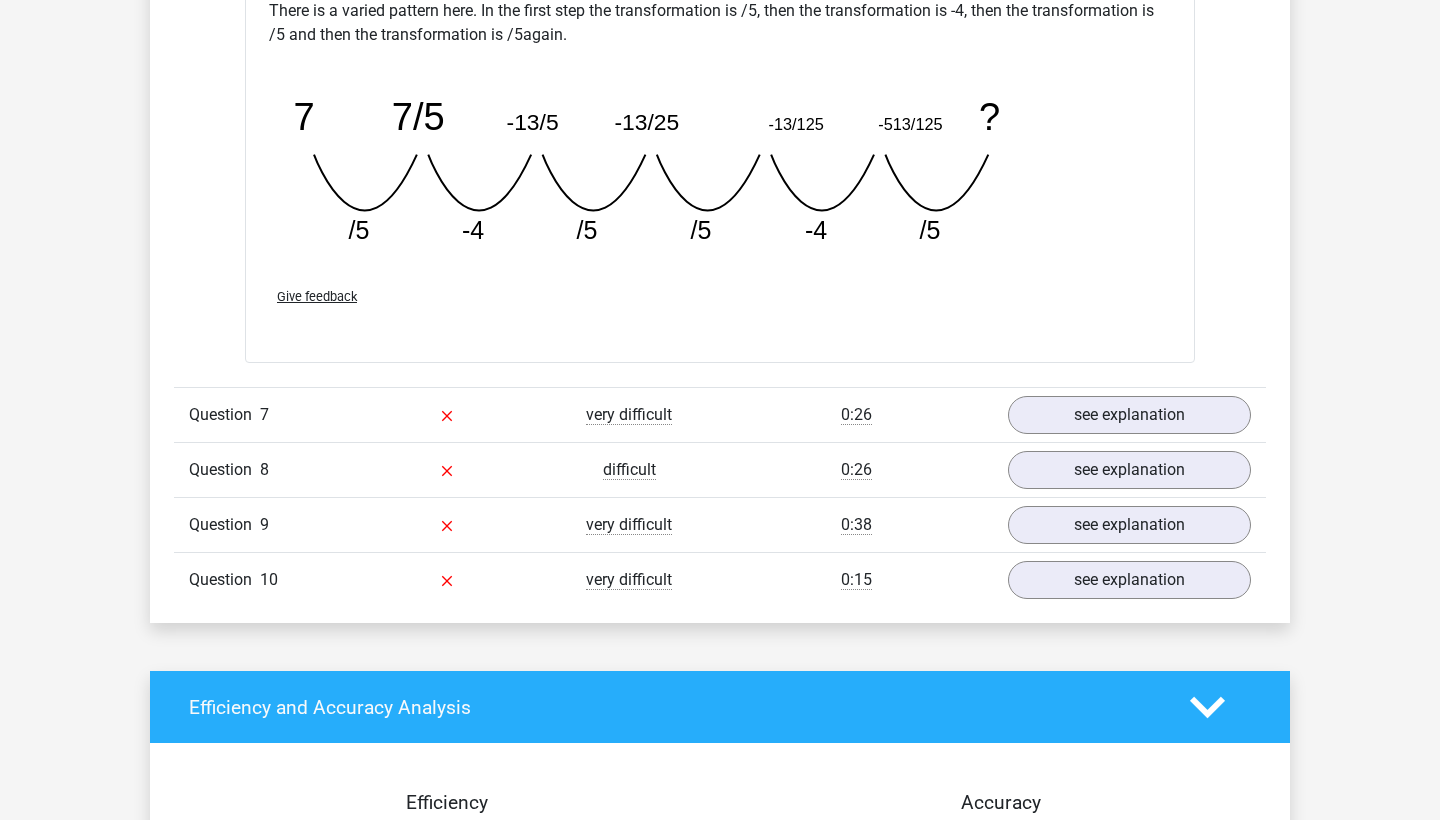 scroll, scrollTop: 7831, scrollLeft: 0, axis: vertical 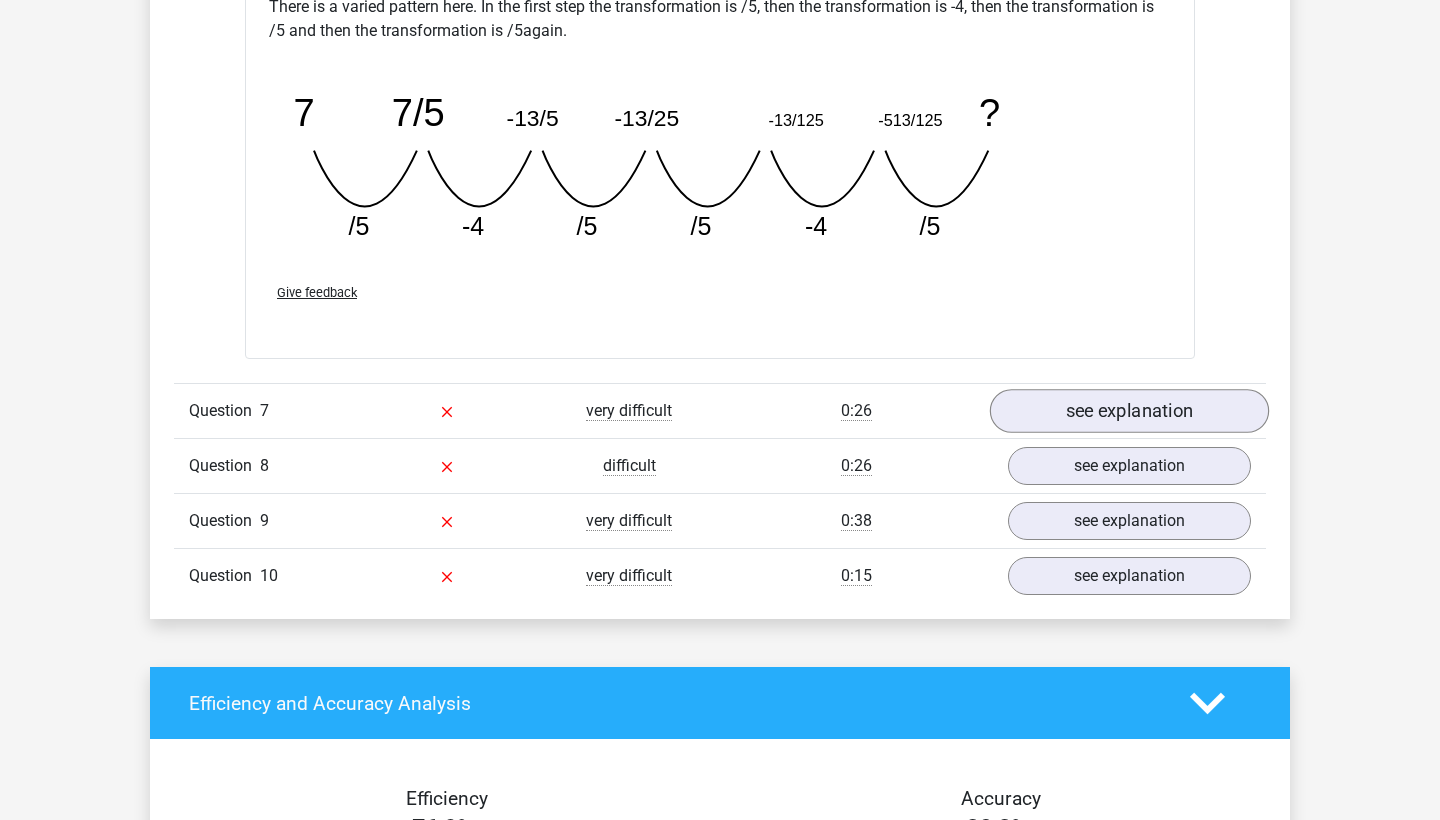 click on "see explanation" at bounding box center (1129, 411) 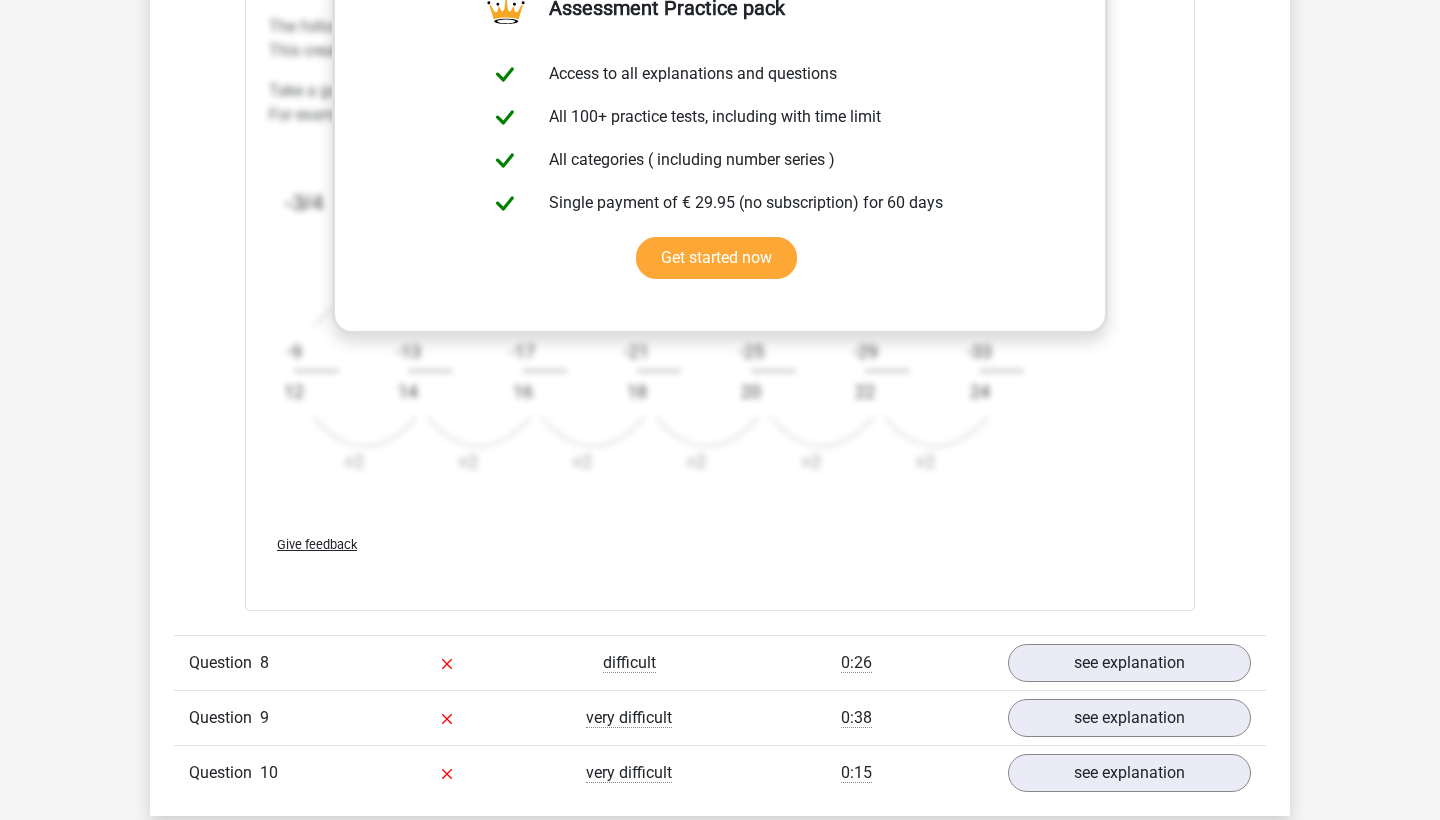 scroll, scrollTop: 9145, scrollLeft: 0, axis: vertical 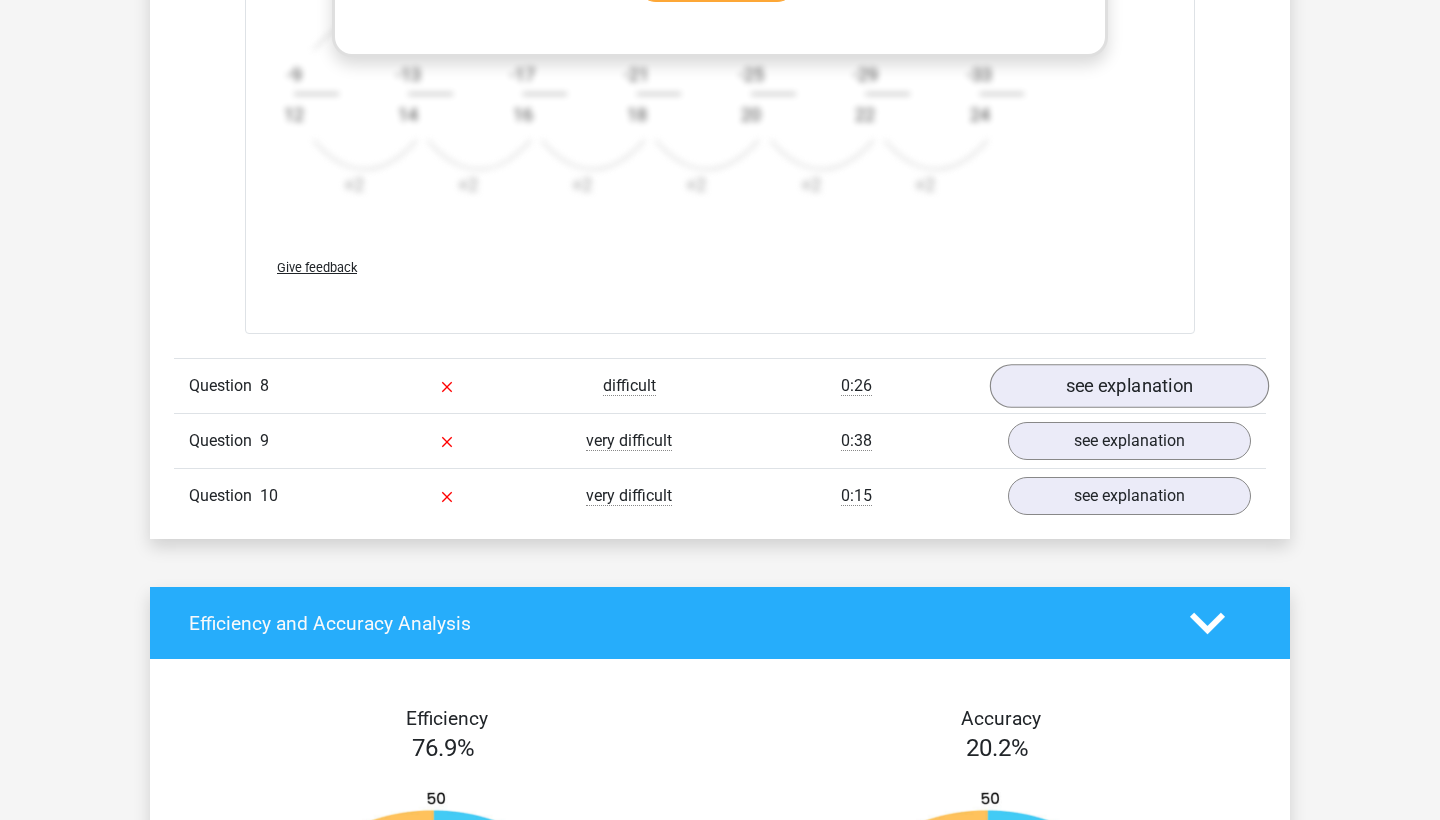 click on "see explanation" at bounding box center [1129, 386] 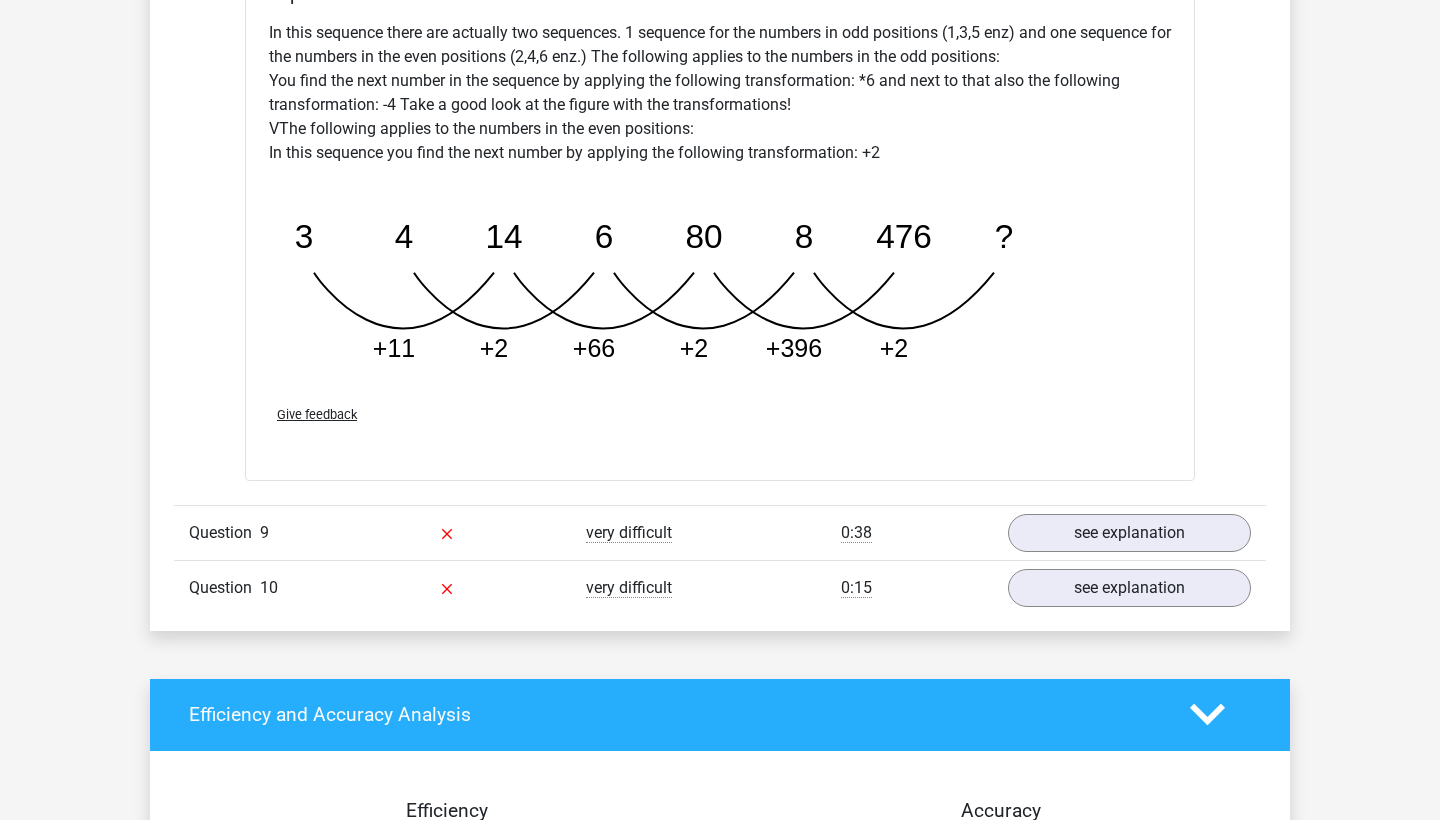 scroll, scrollTop: 10112, scrollLeft: 0, axis: vertical 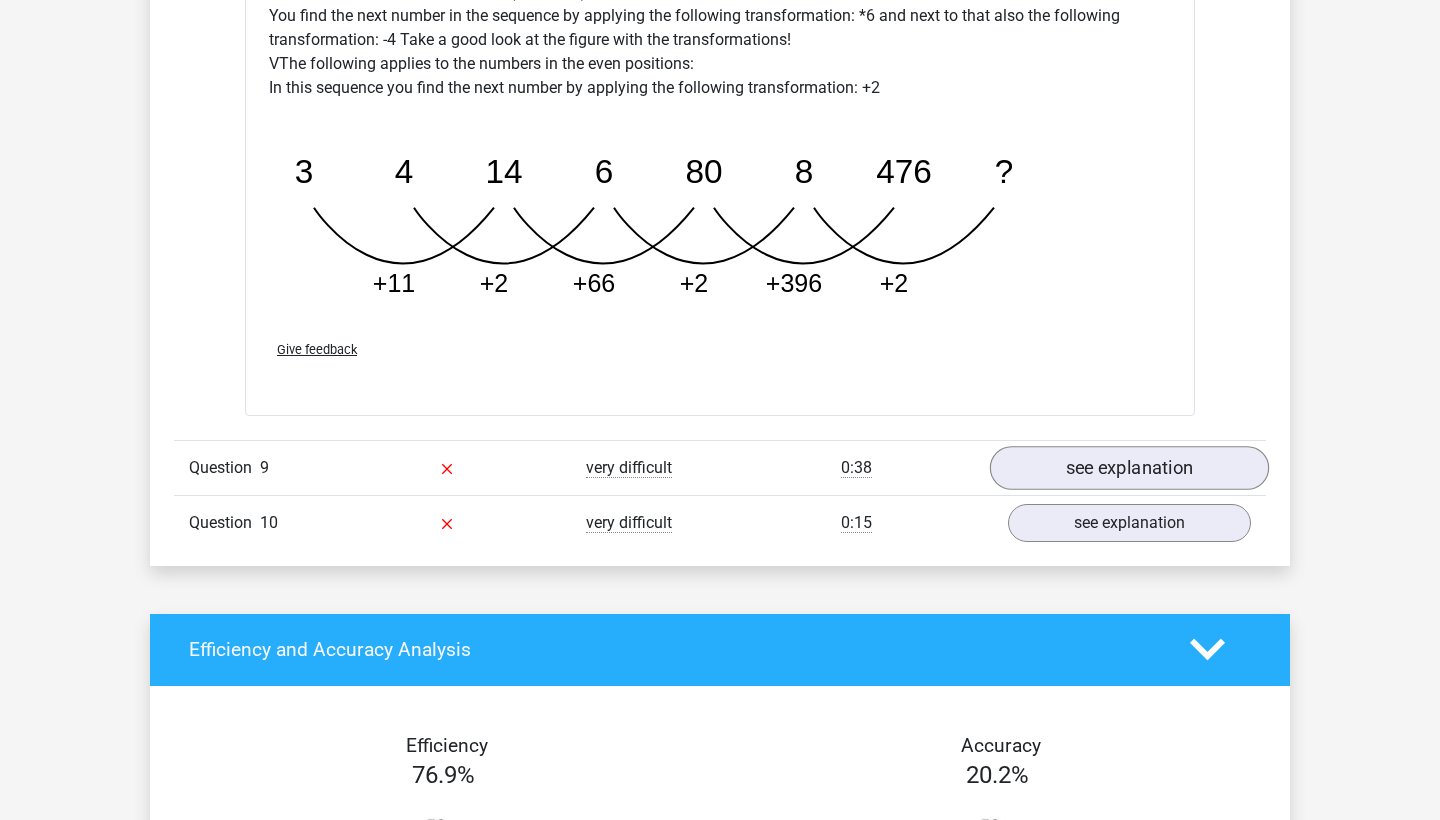 click on "see explanation" at bounding box center [1129, 468] 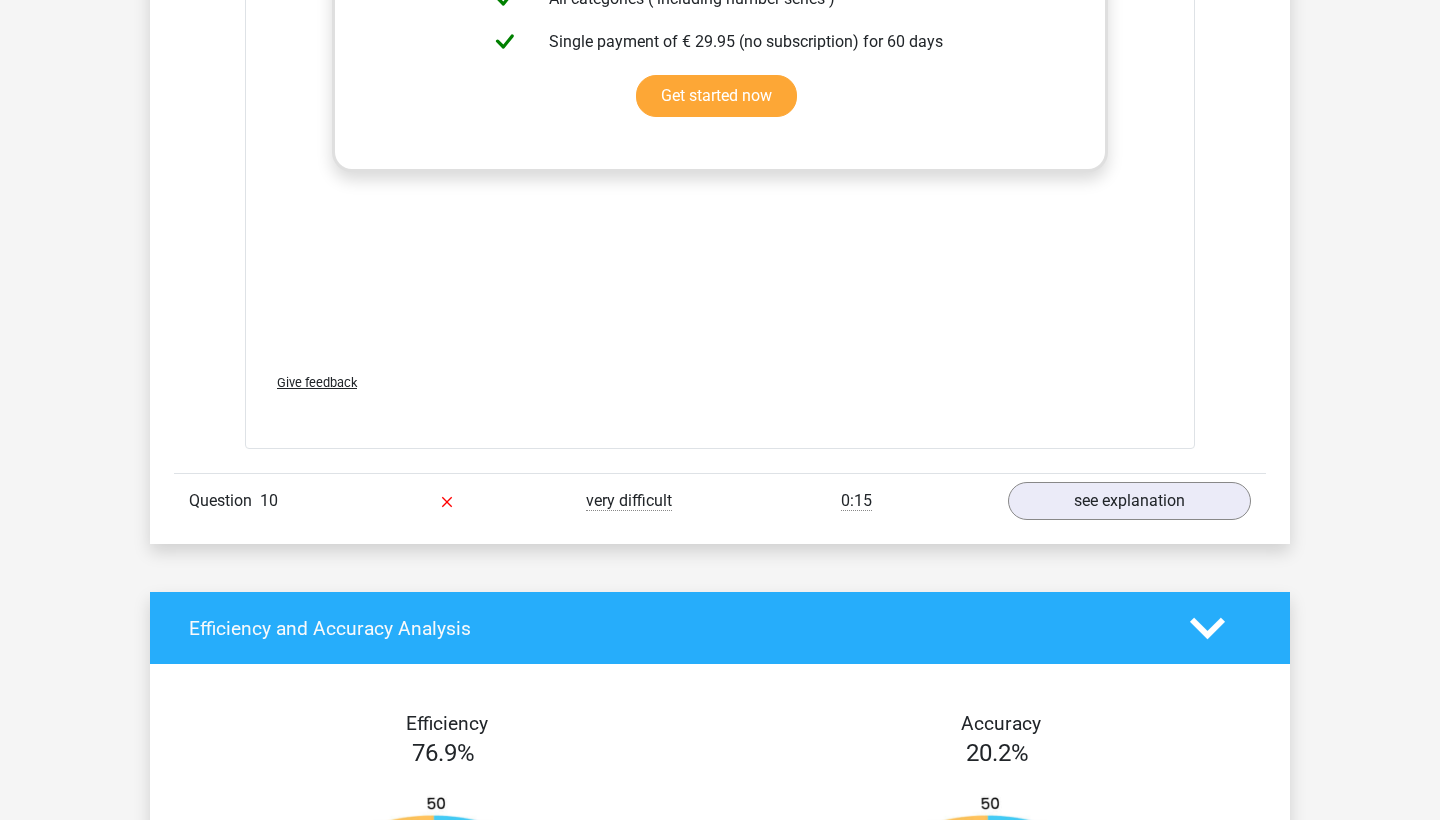 scroll, scrollTop: 11388, scrollLeft: 0, axis: vertical 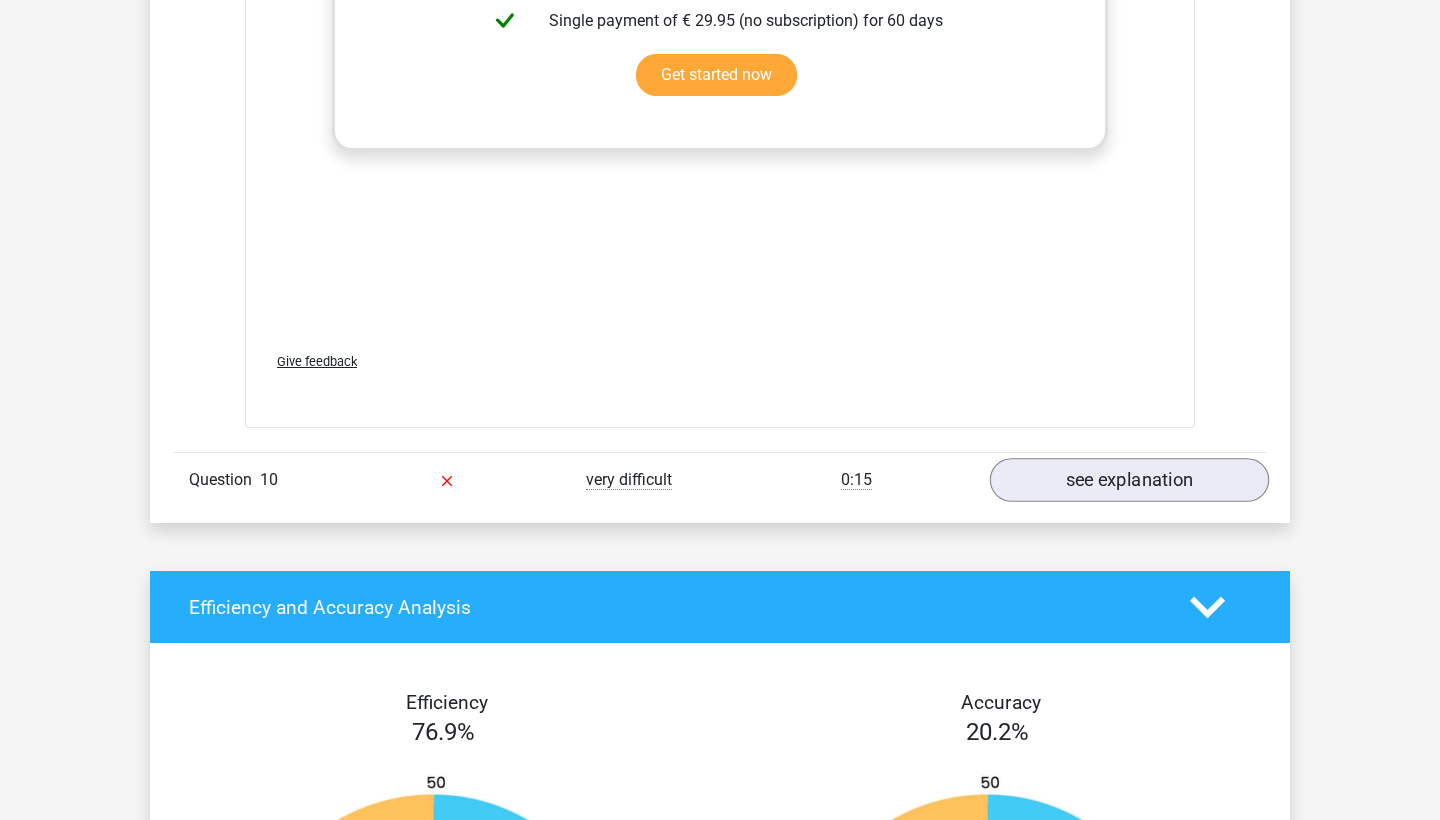 click on "see explanation" at bounding box center [1129, 481] 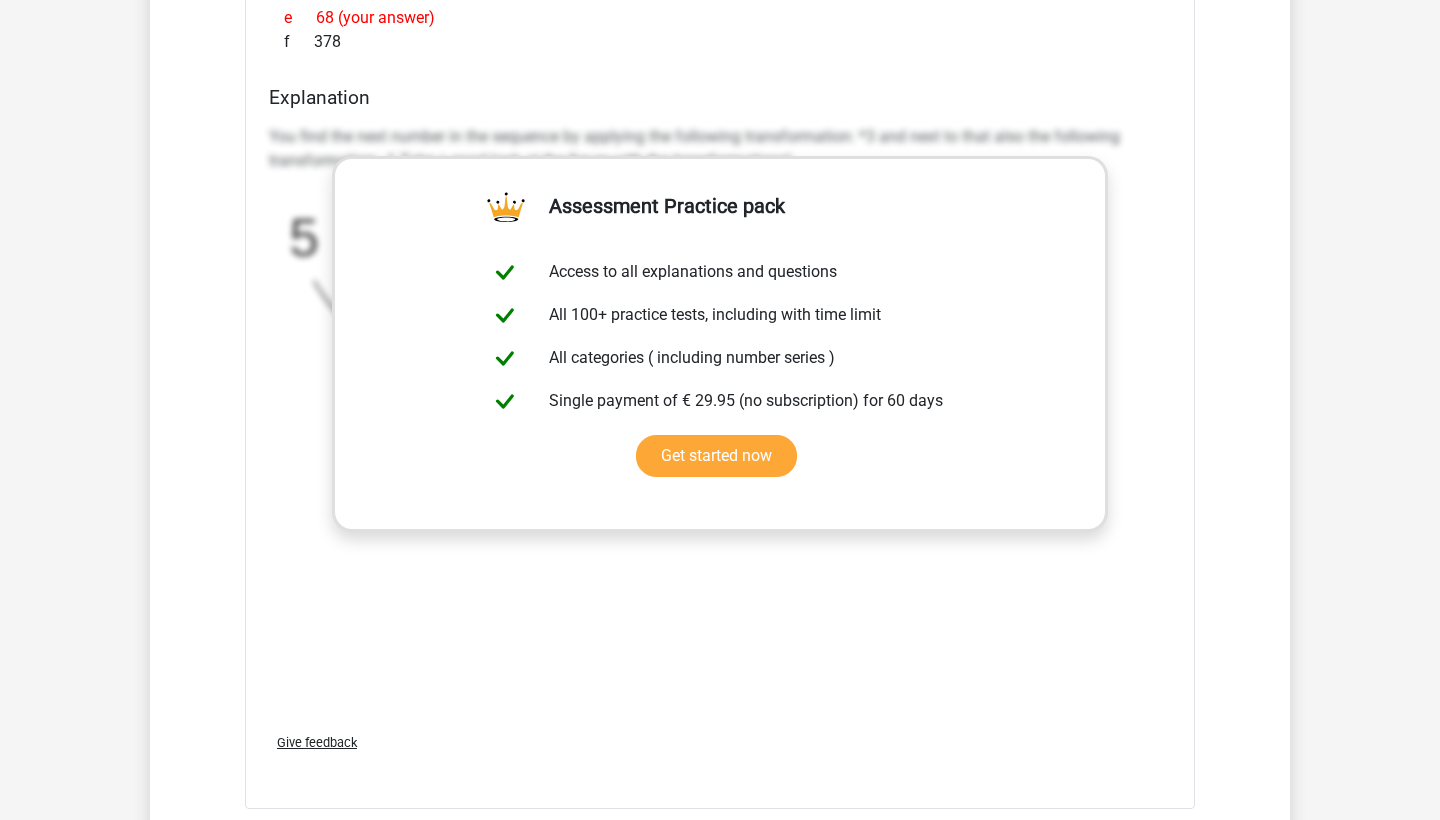 scroll, scrollTop: 12140, scrollLeft: 0, axis: vertical 